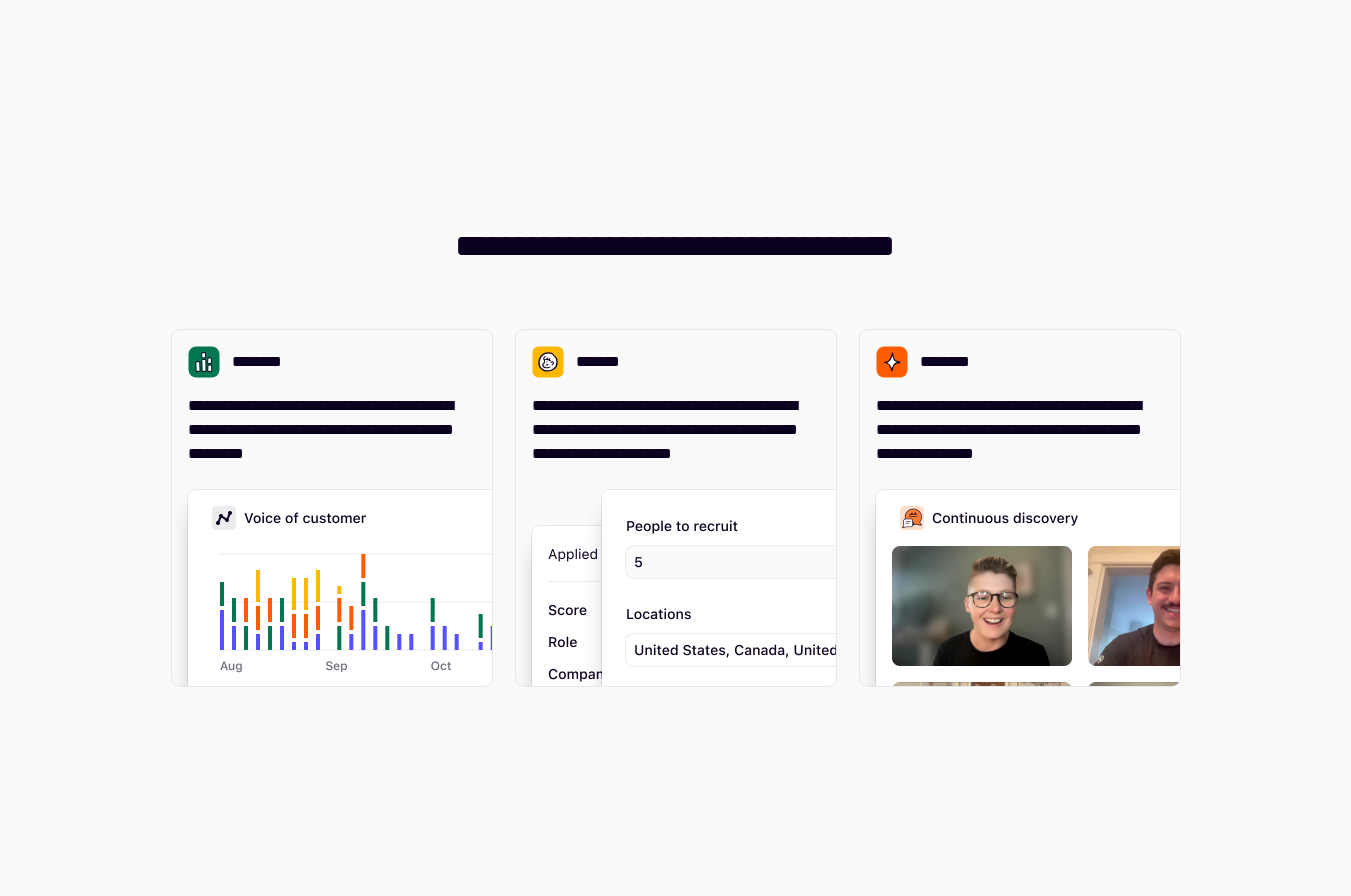 scroll, scrollTop: 0, scrollLeft: 0, axis: both 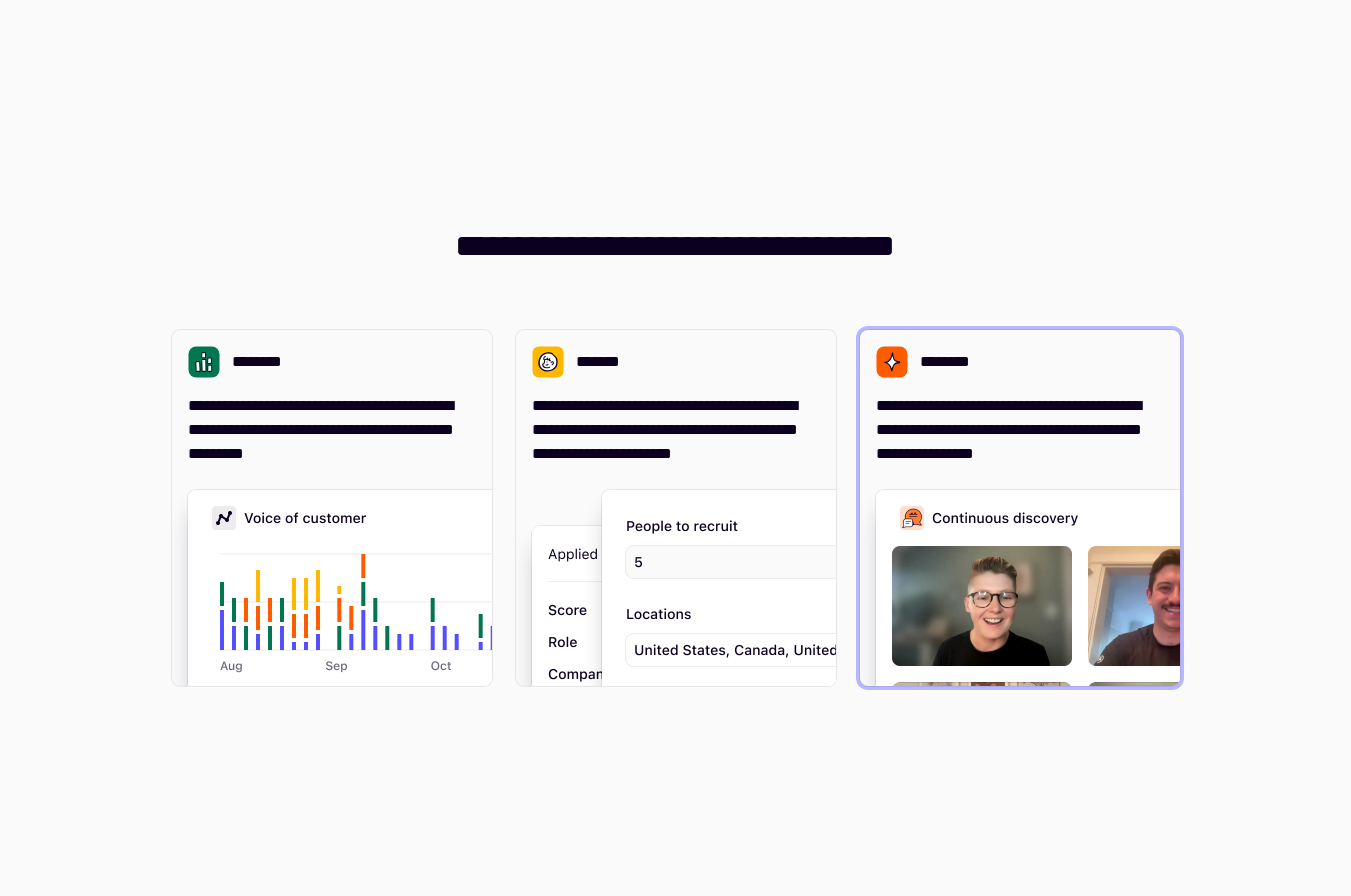 click on "**********" at bounding box center [1020, 430] 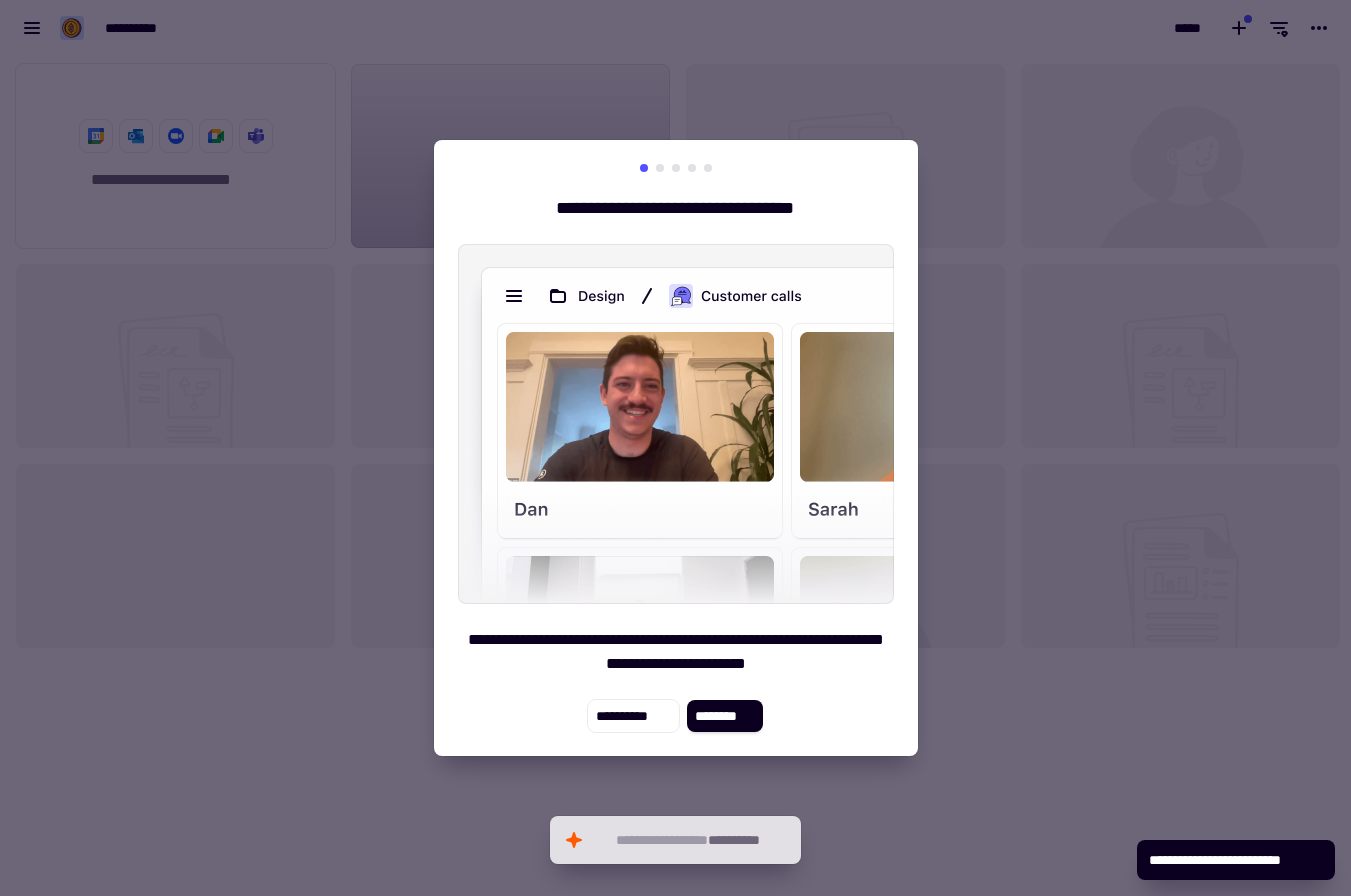 scroll, scrollTop: 16, scrollLeft: 16, axis: both 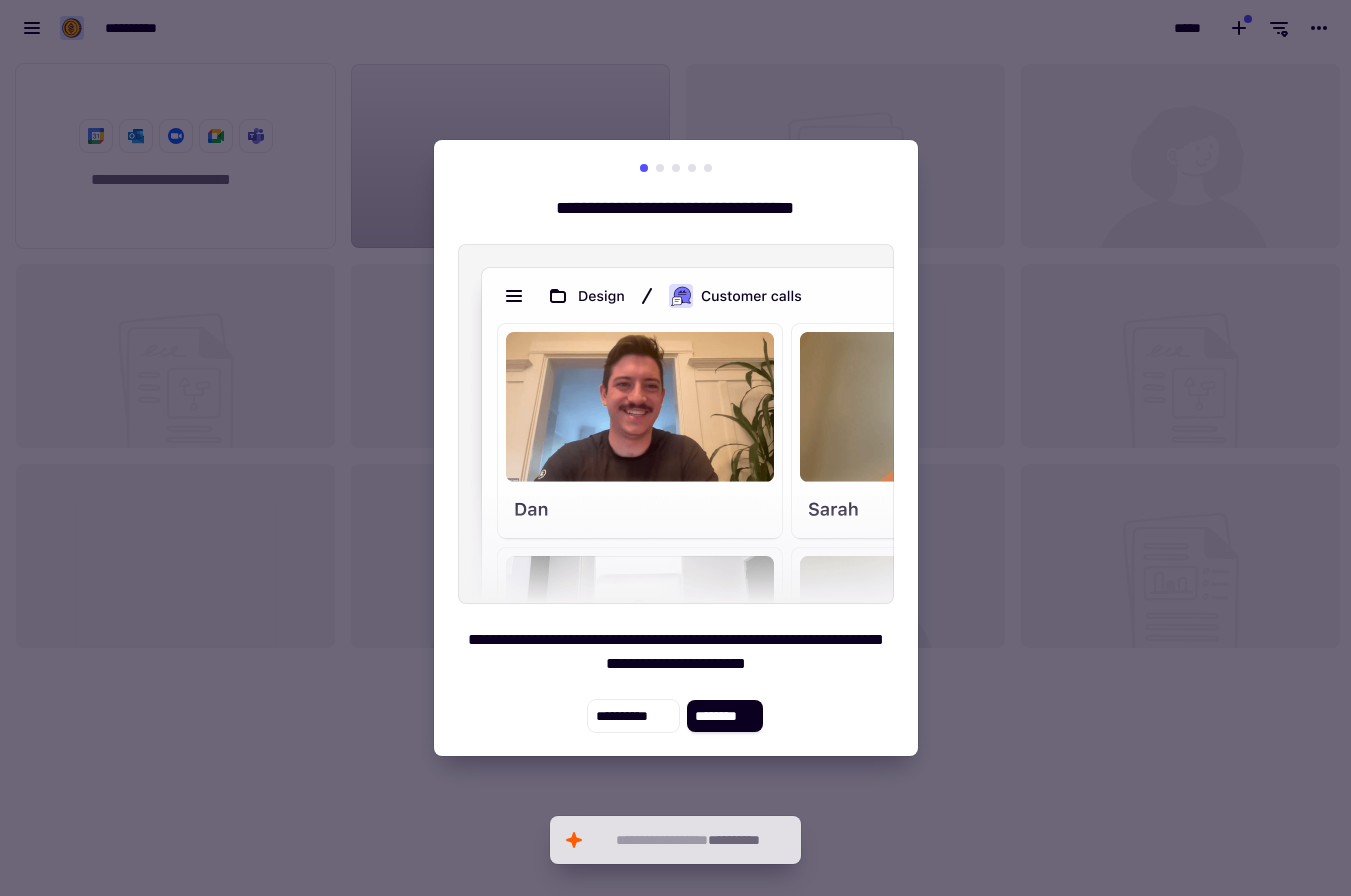 drag, startPoint x: 723, startPoint y: 397, endPoint x: 501, endPoint y: 390, distance: 222.11034 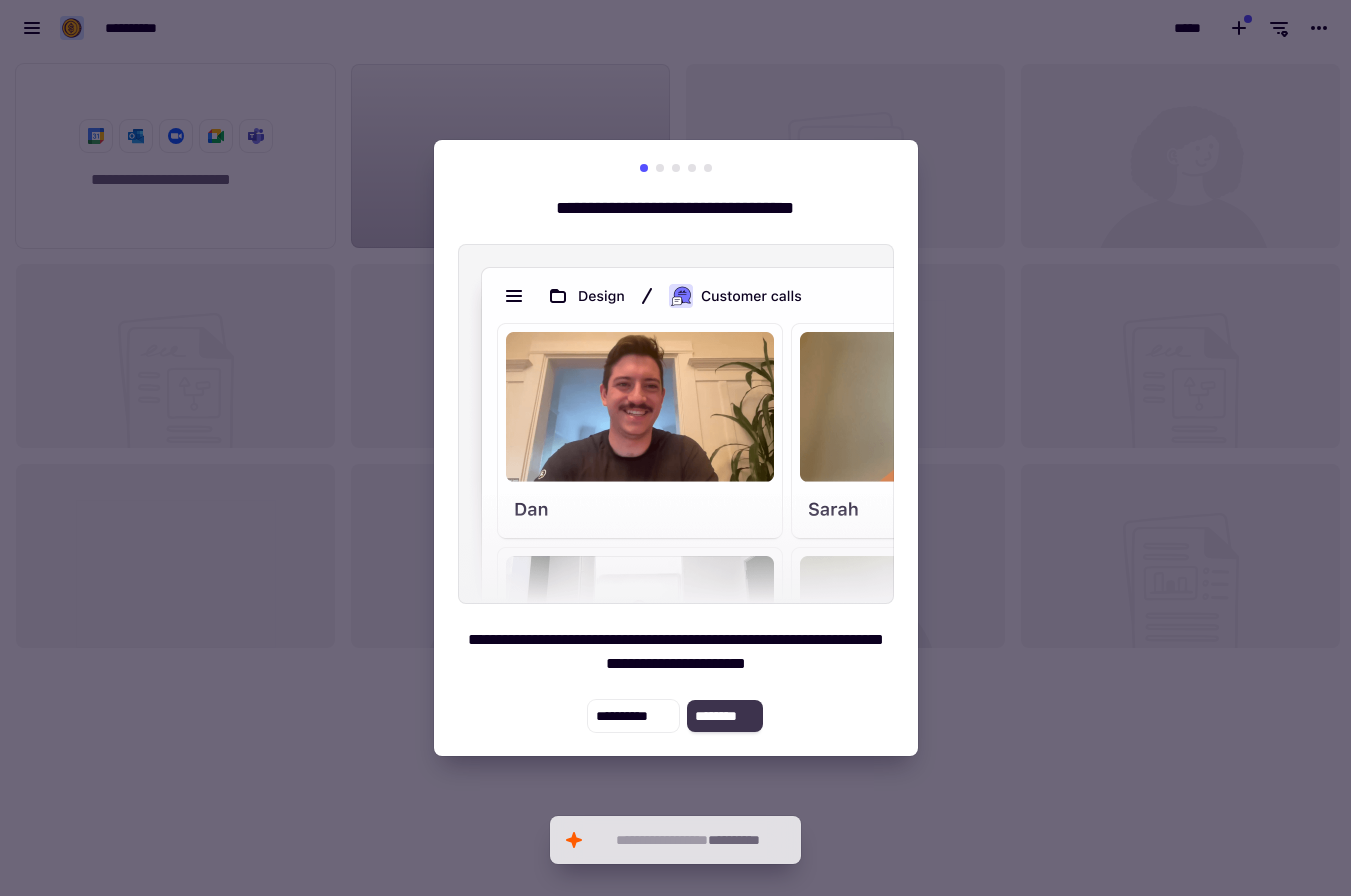 click on "********" 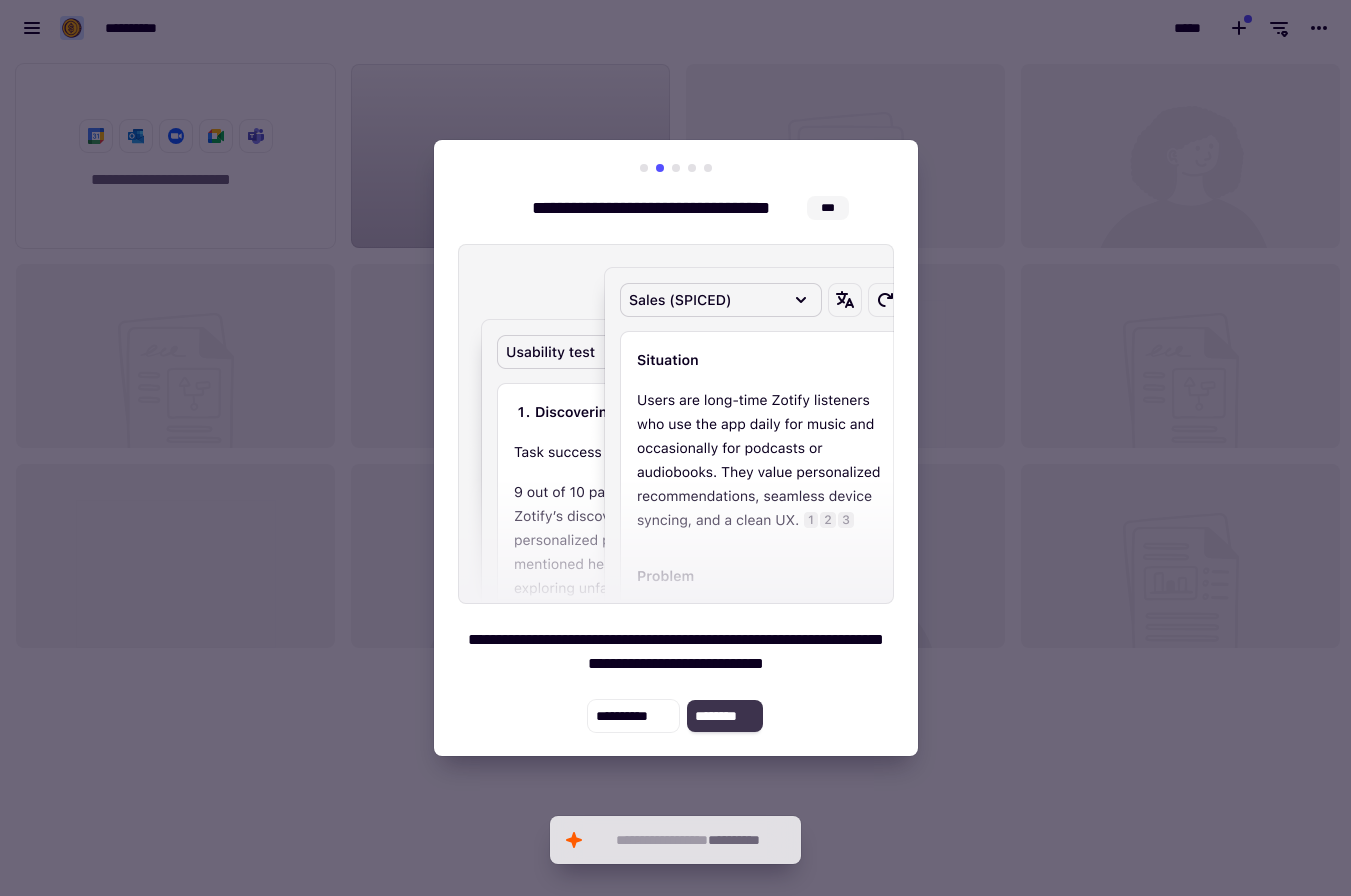 click on "********" 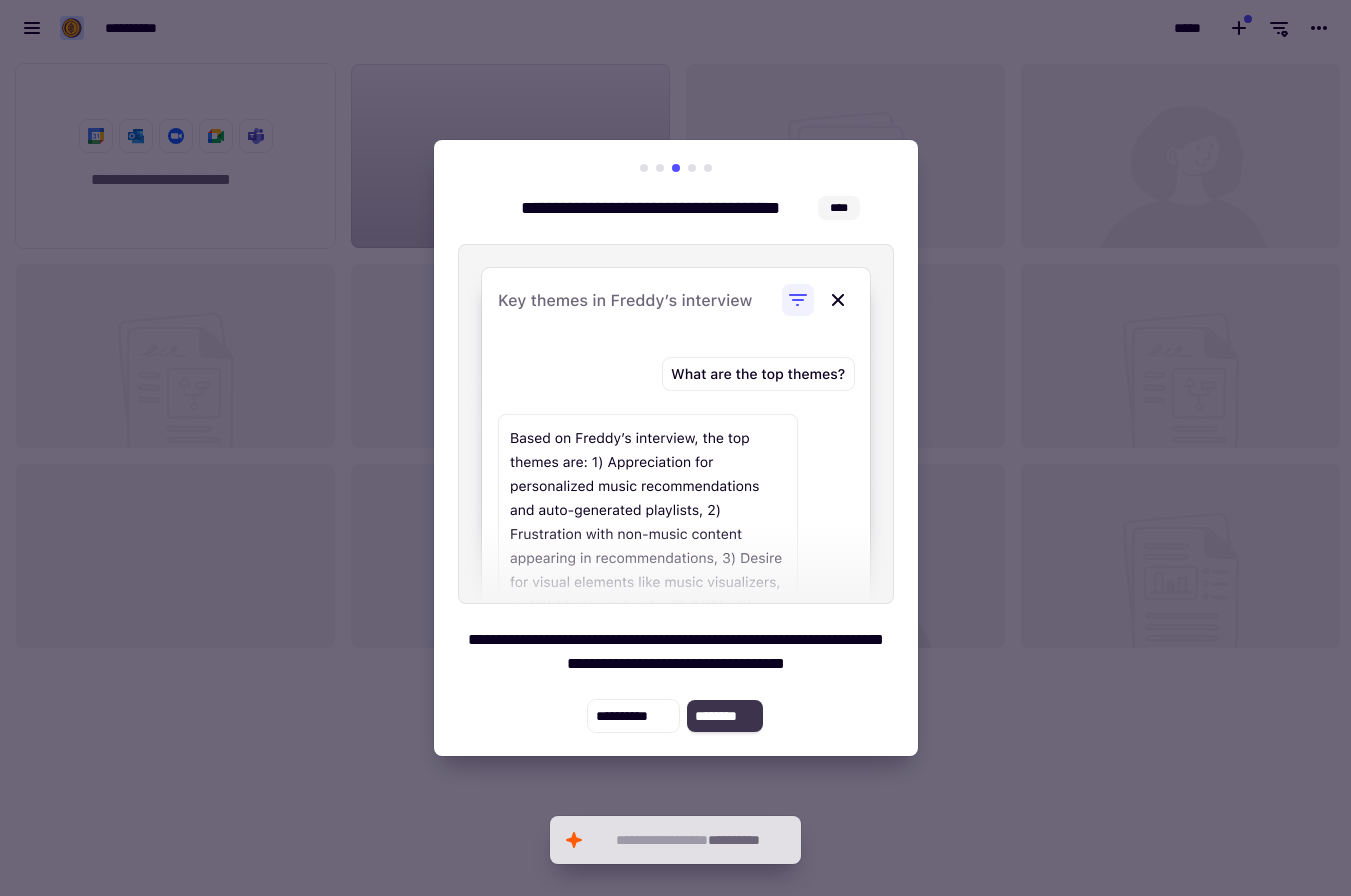 click on "********" 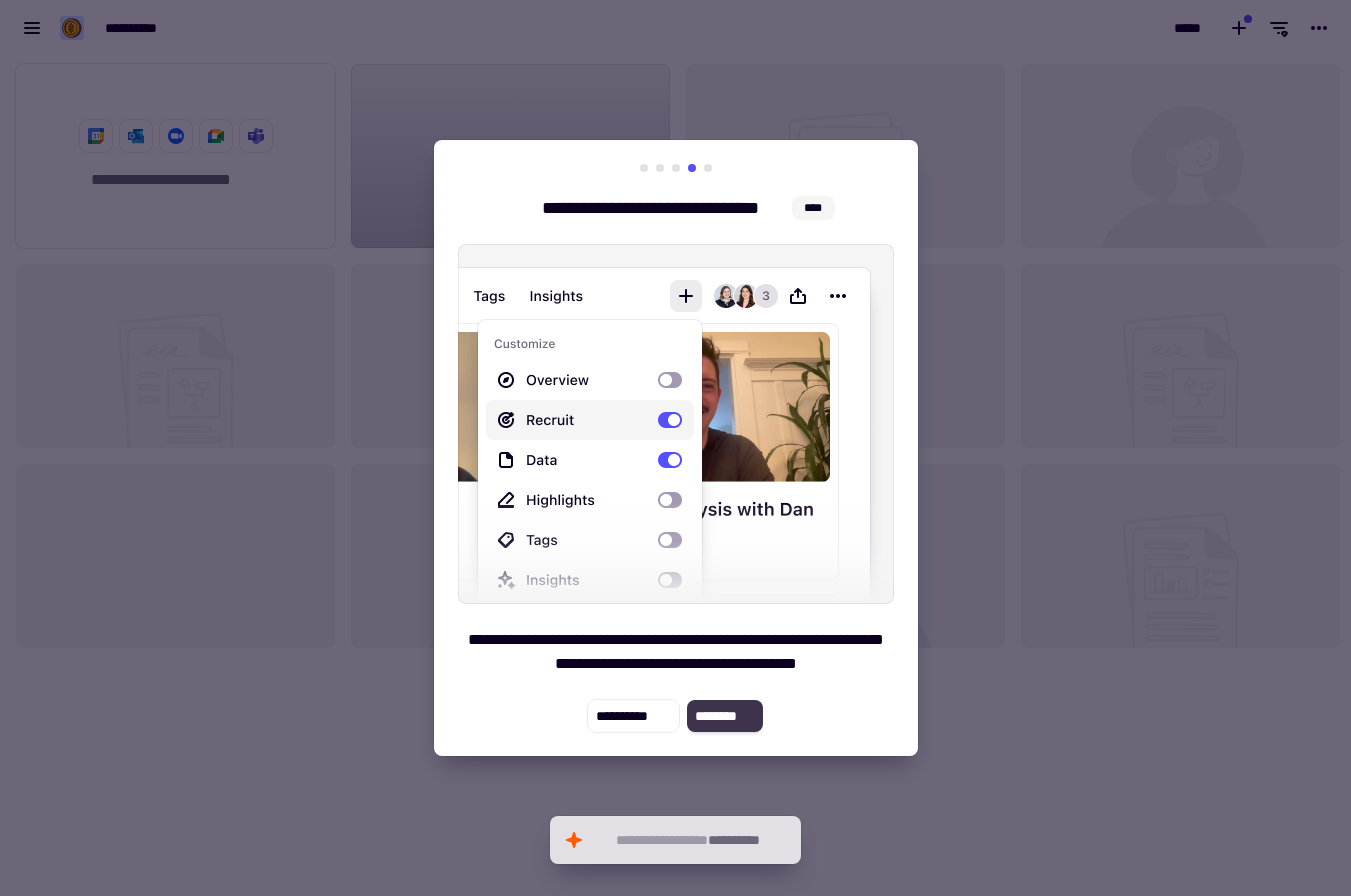 click on "********" 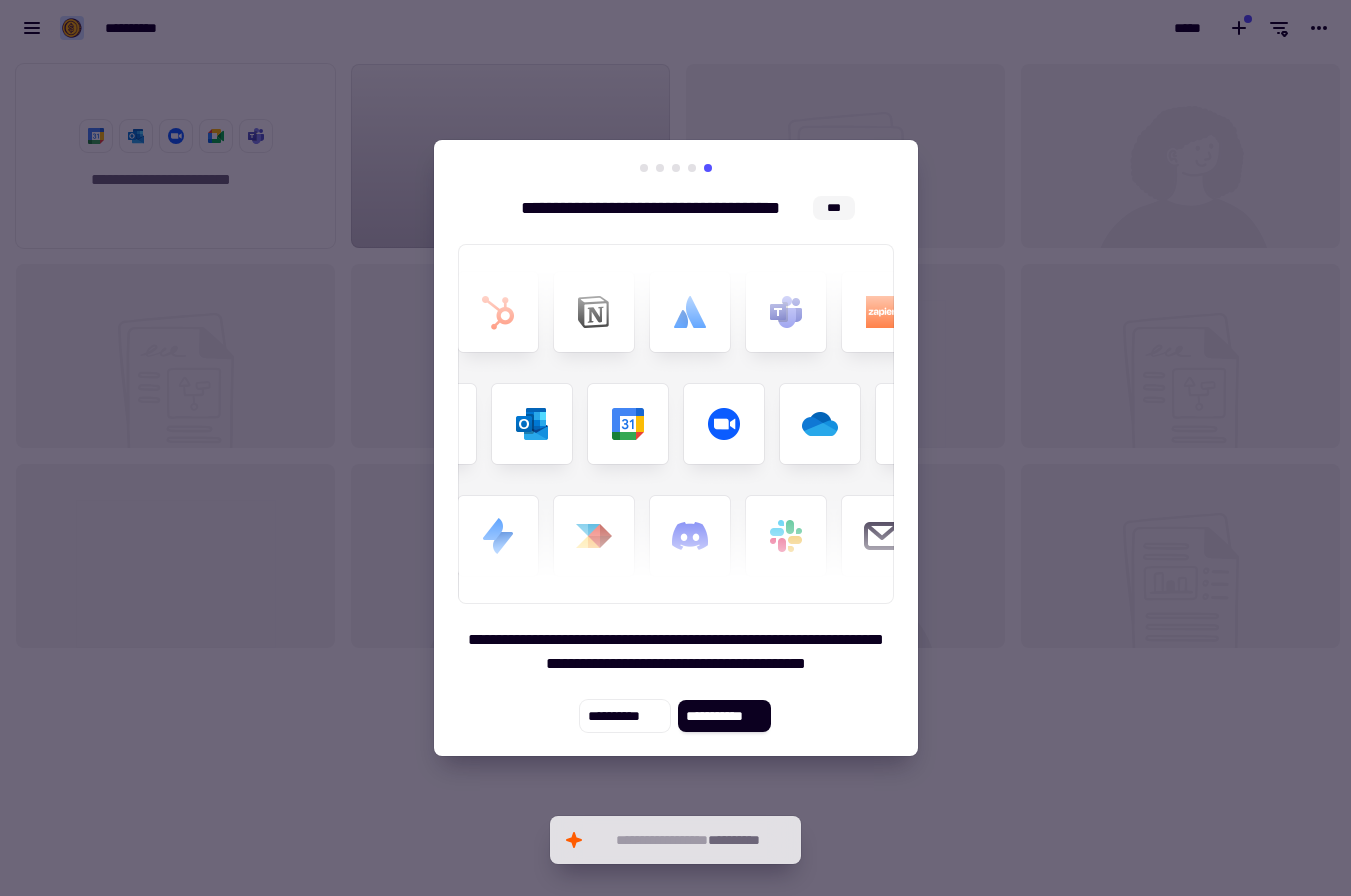 click on "**********" 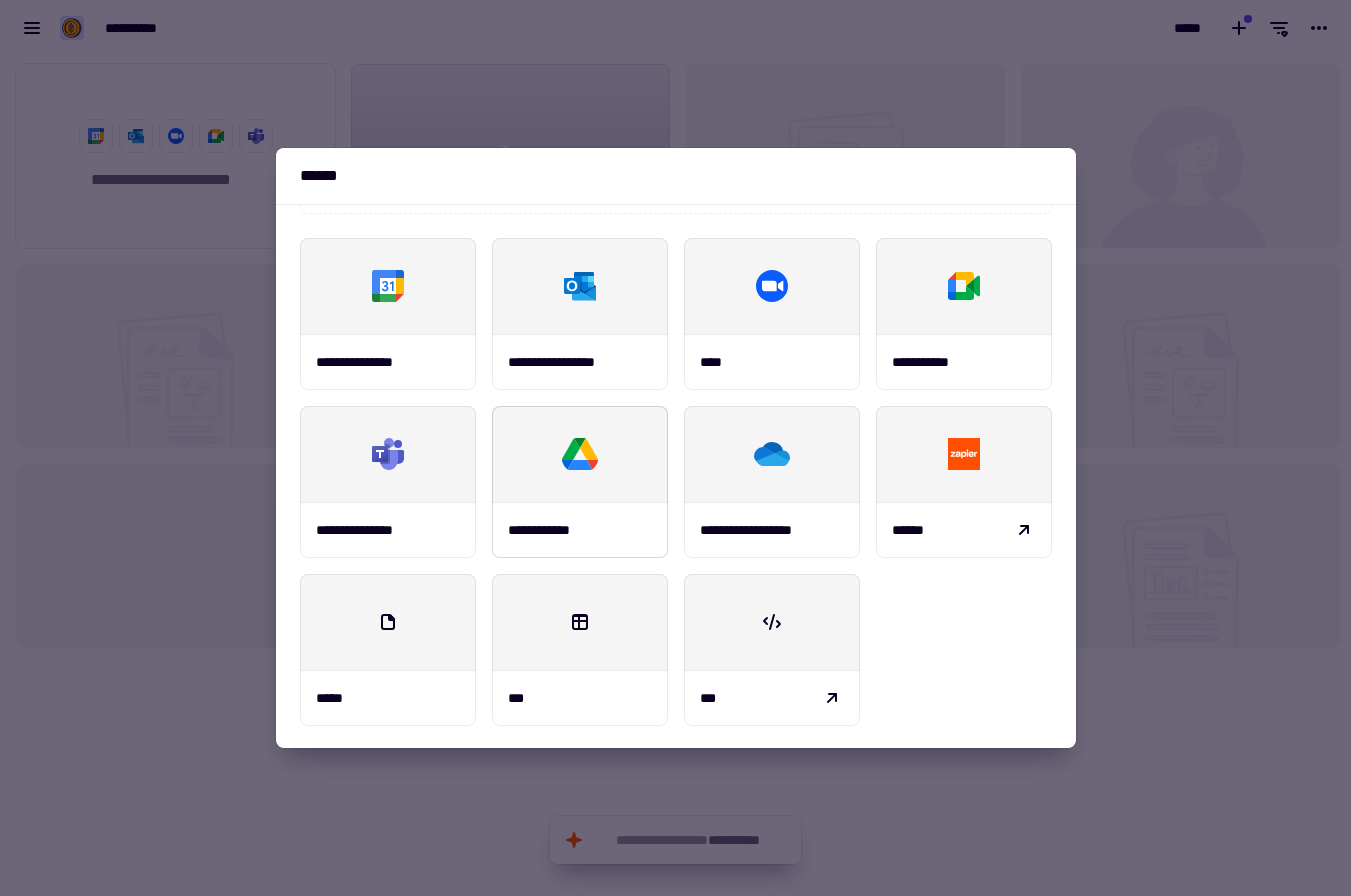 scroll, scrollTop: 234, scrollLeft: 0, axis: vertical 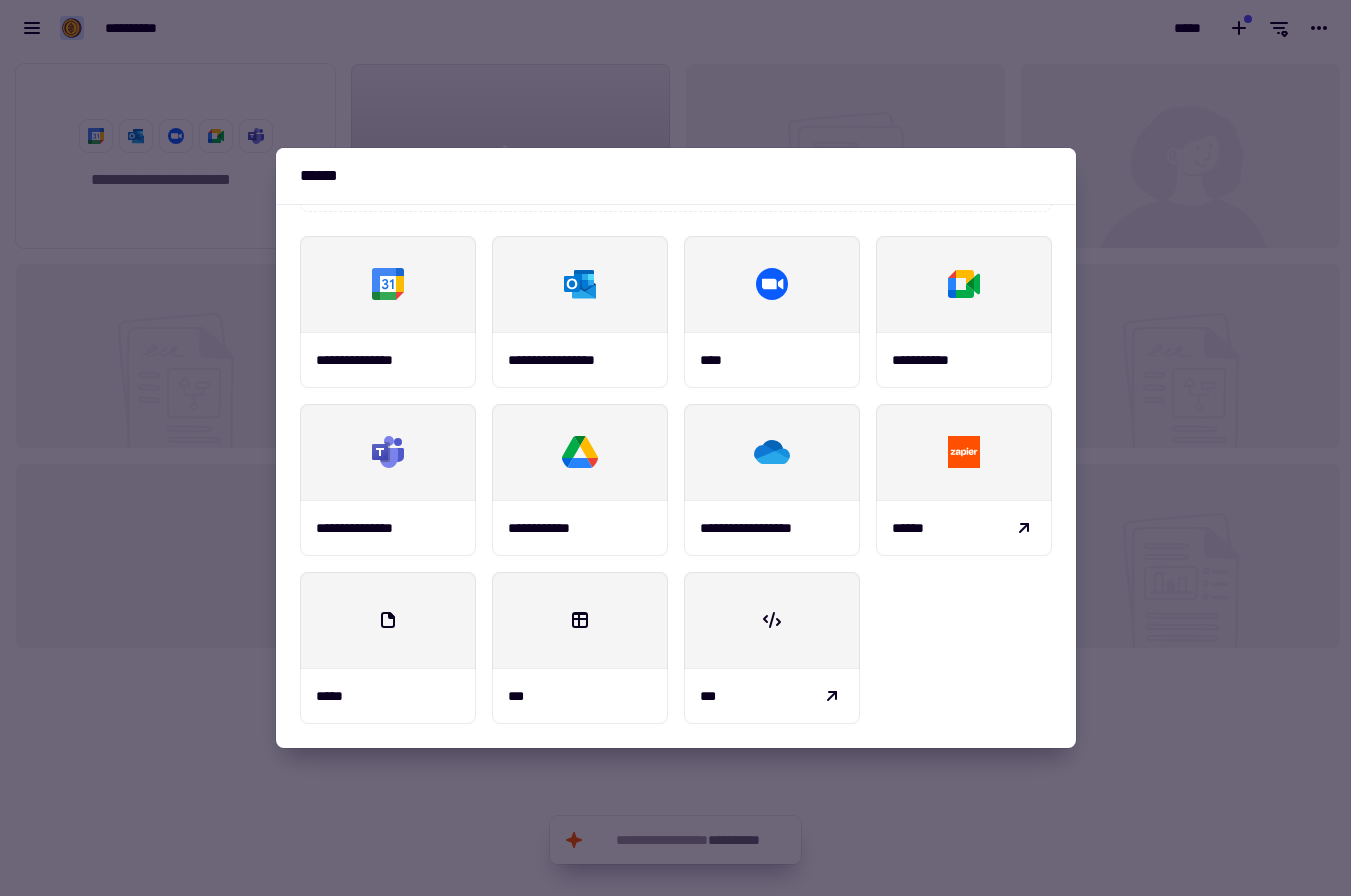 click at bounding box center (675, 448) 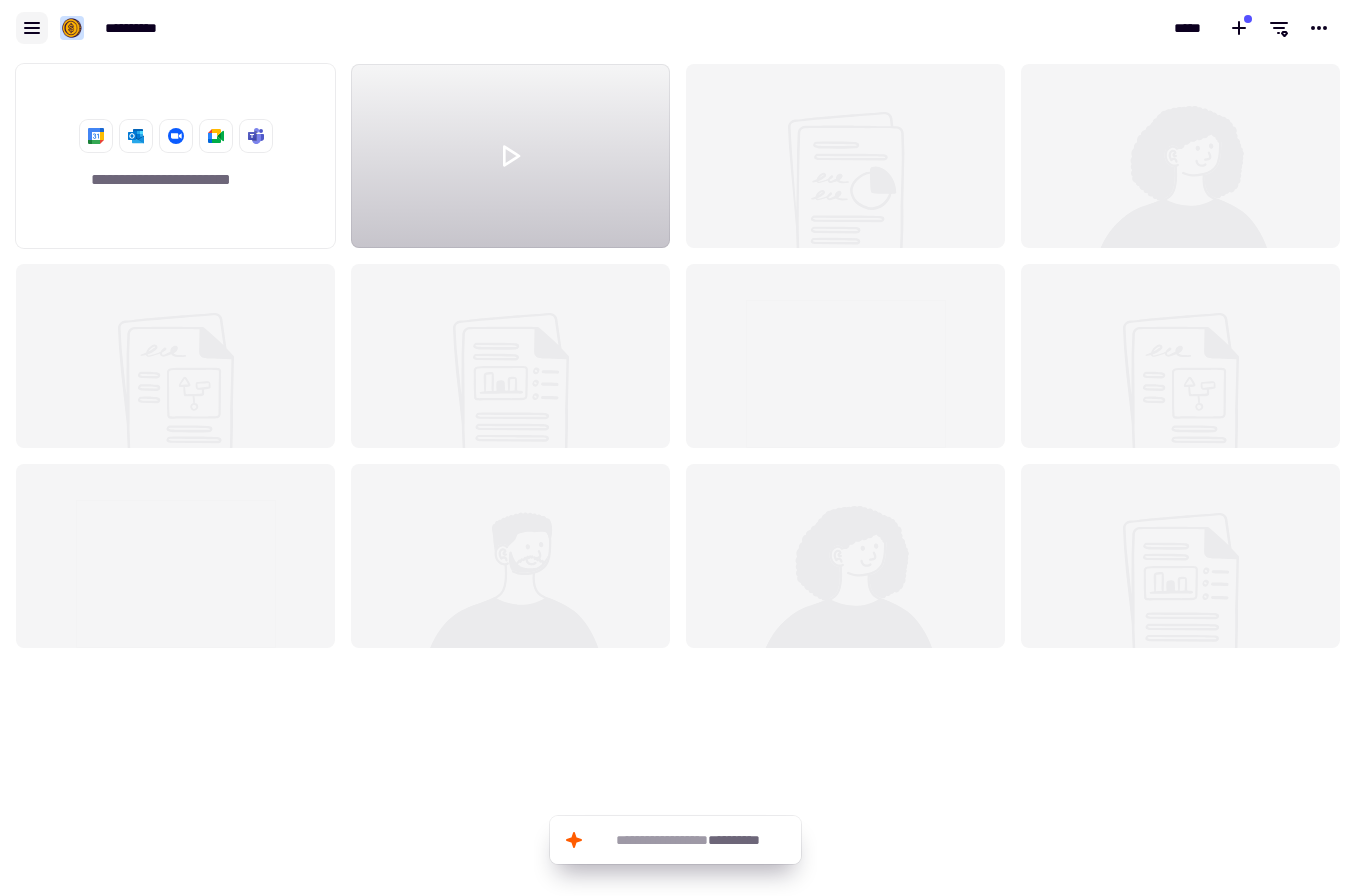 click 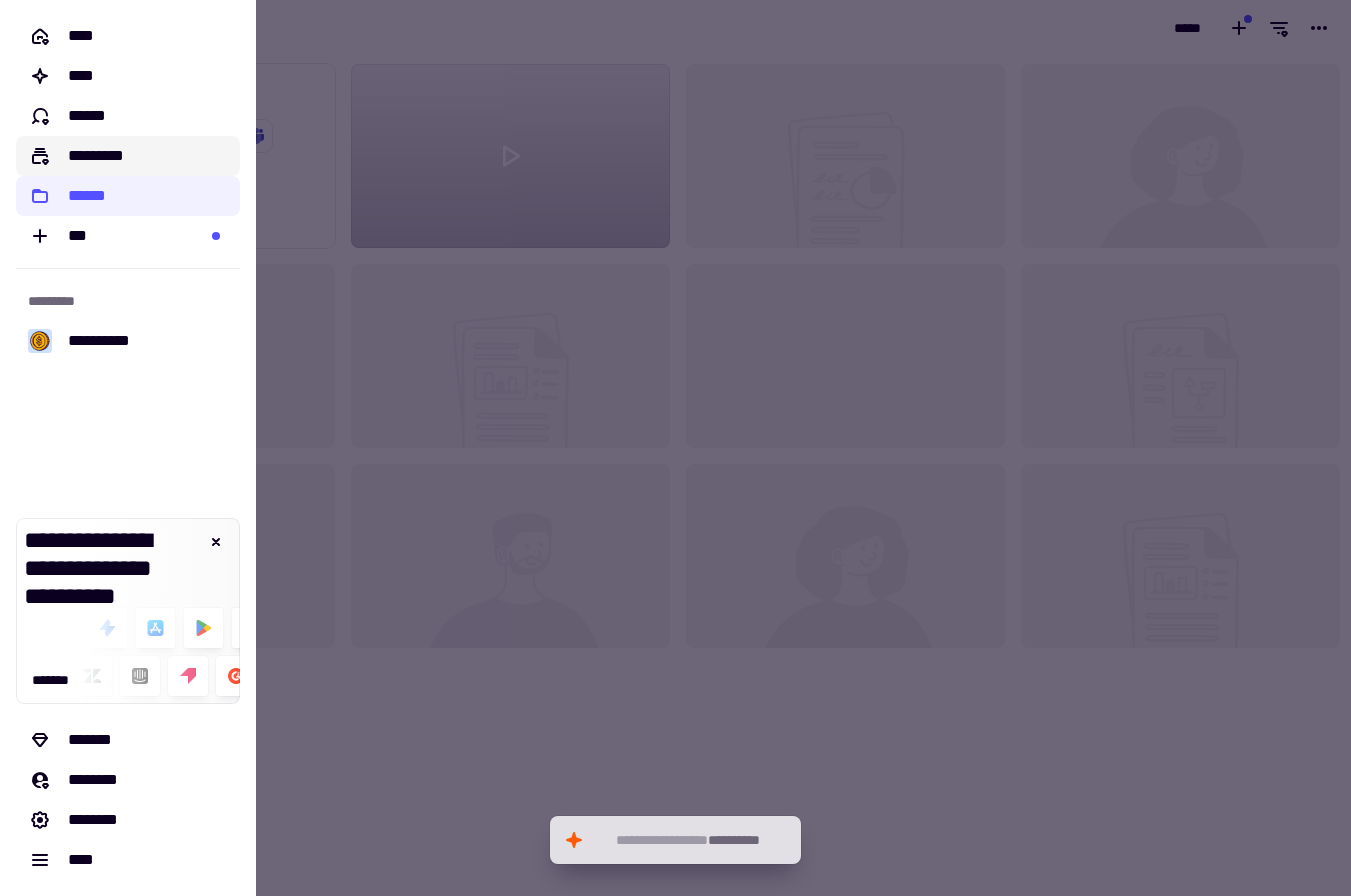 click on "*********" 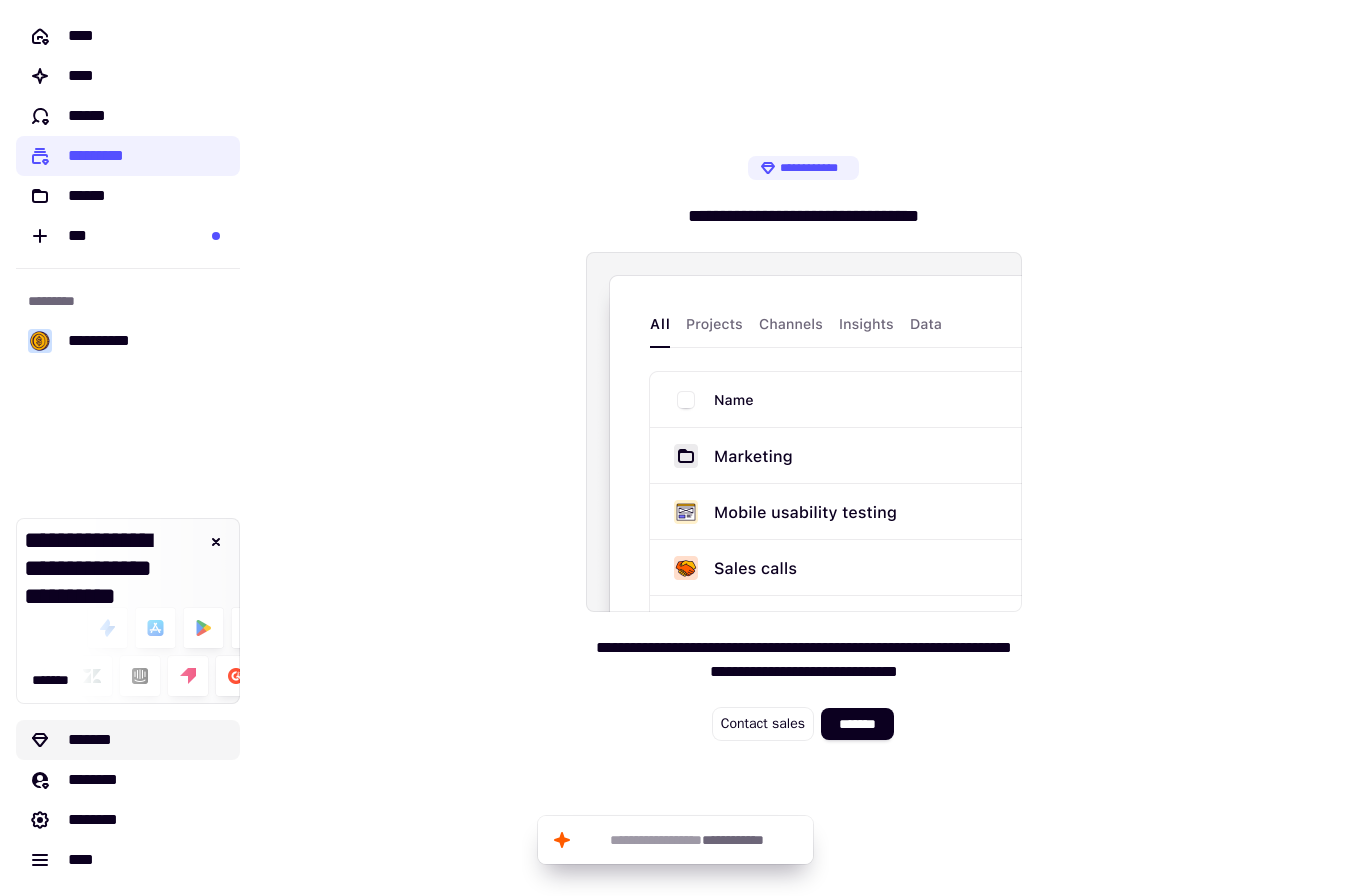 click on "*******" 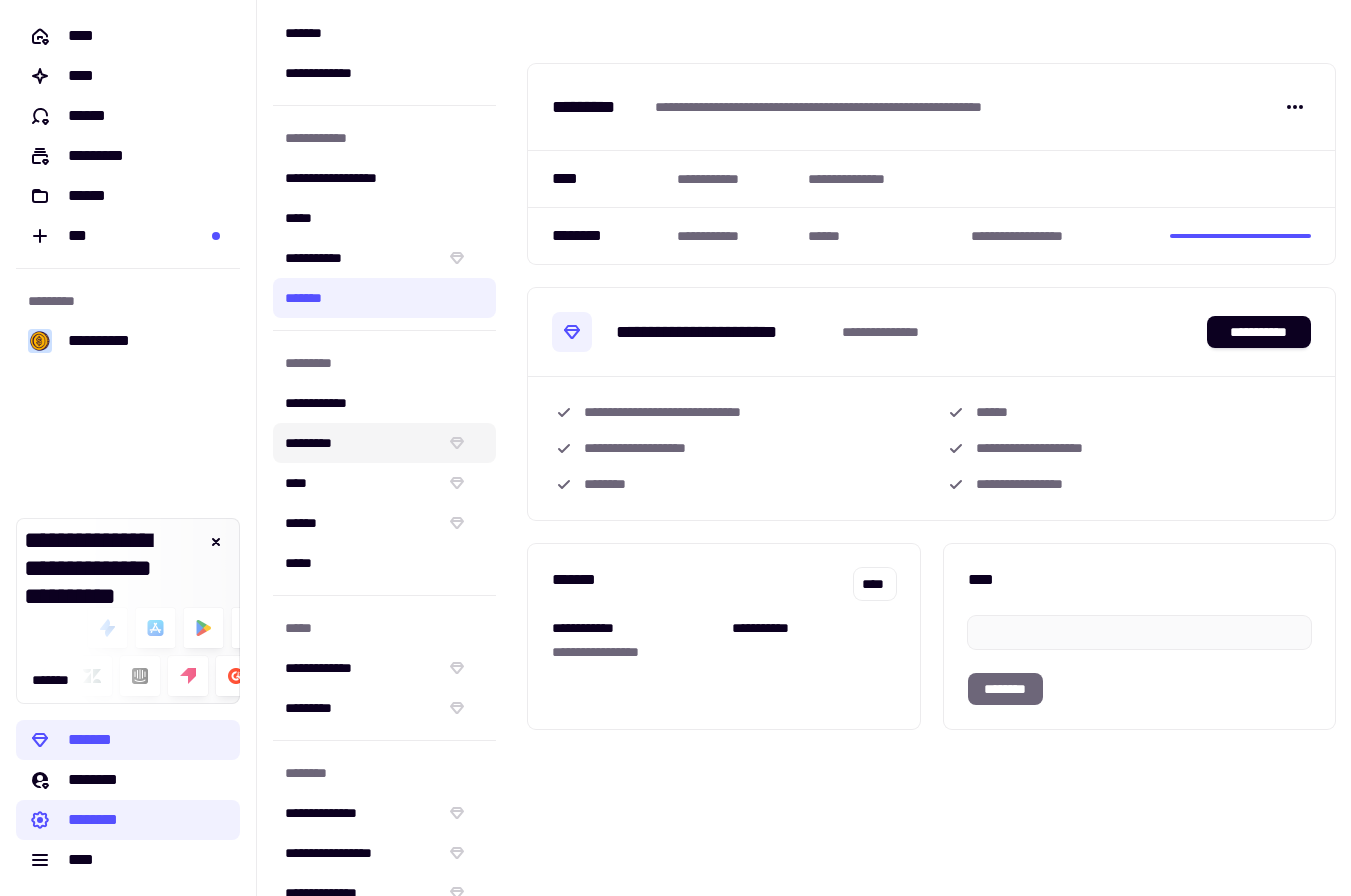 scroll, scrollTop: 76, scrollLeft: 0, axis: vertical 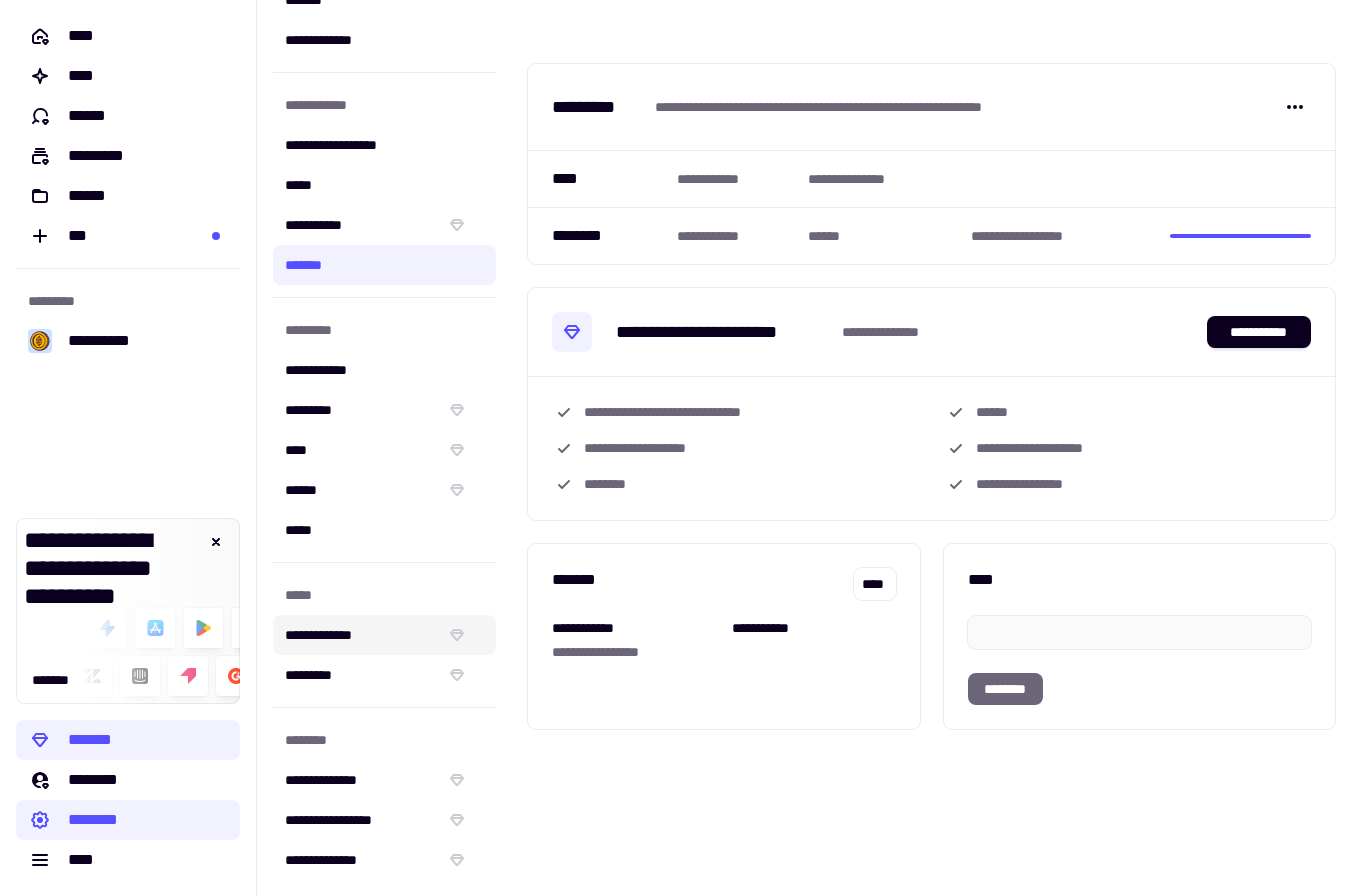 click on "**********" 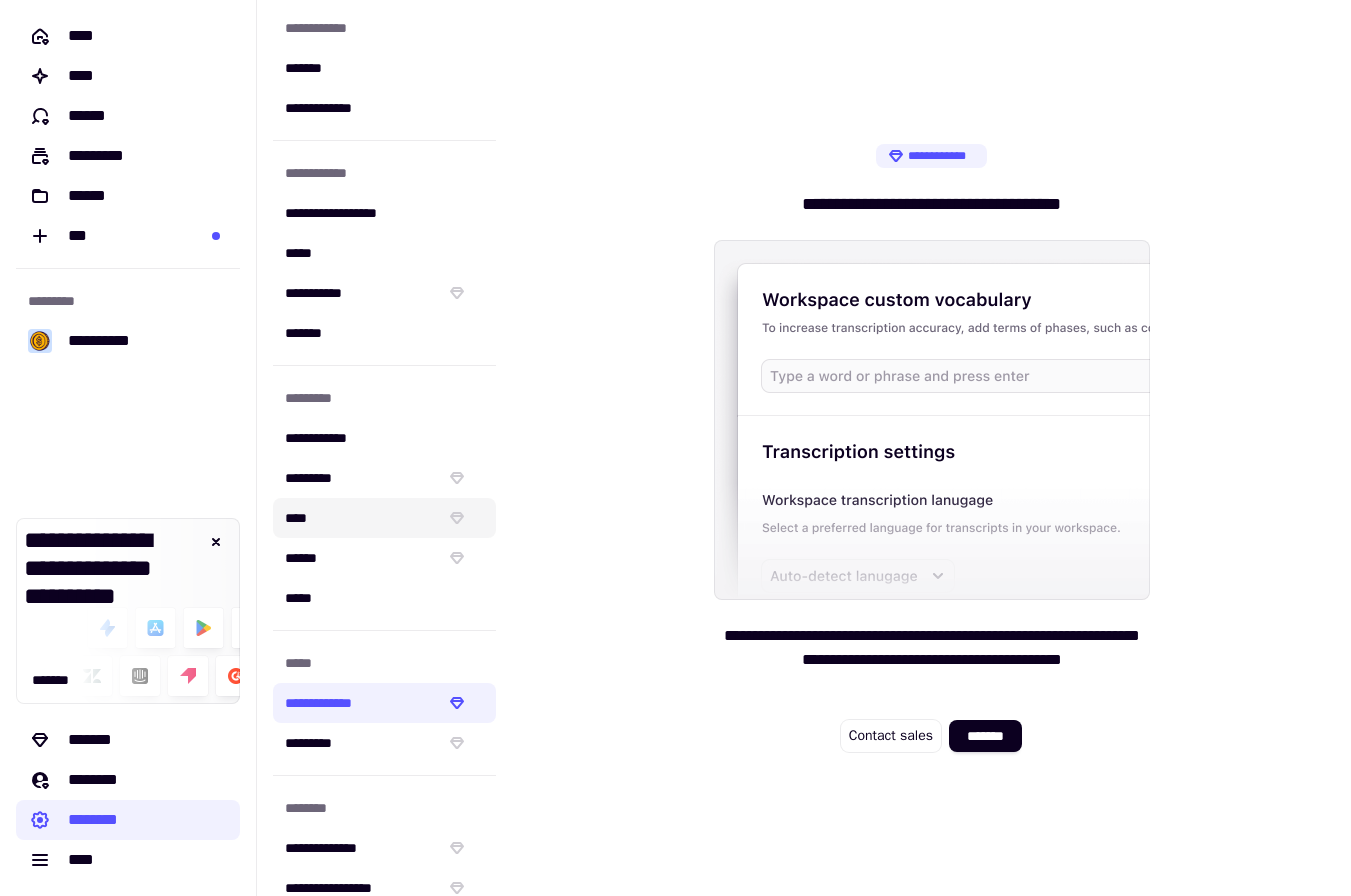 scroll, scrollTop: 4, scrollLeft: 0, axis: vertical 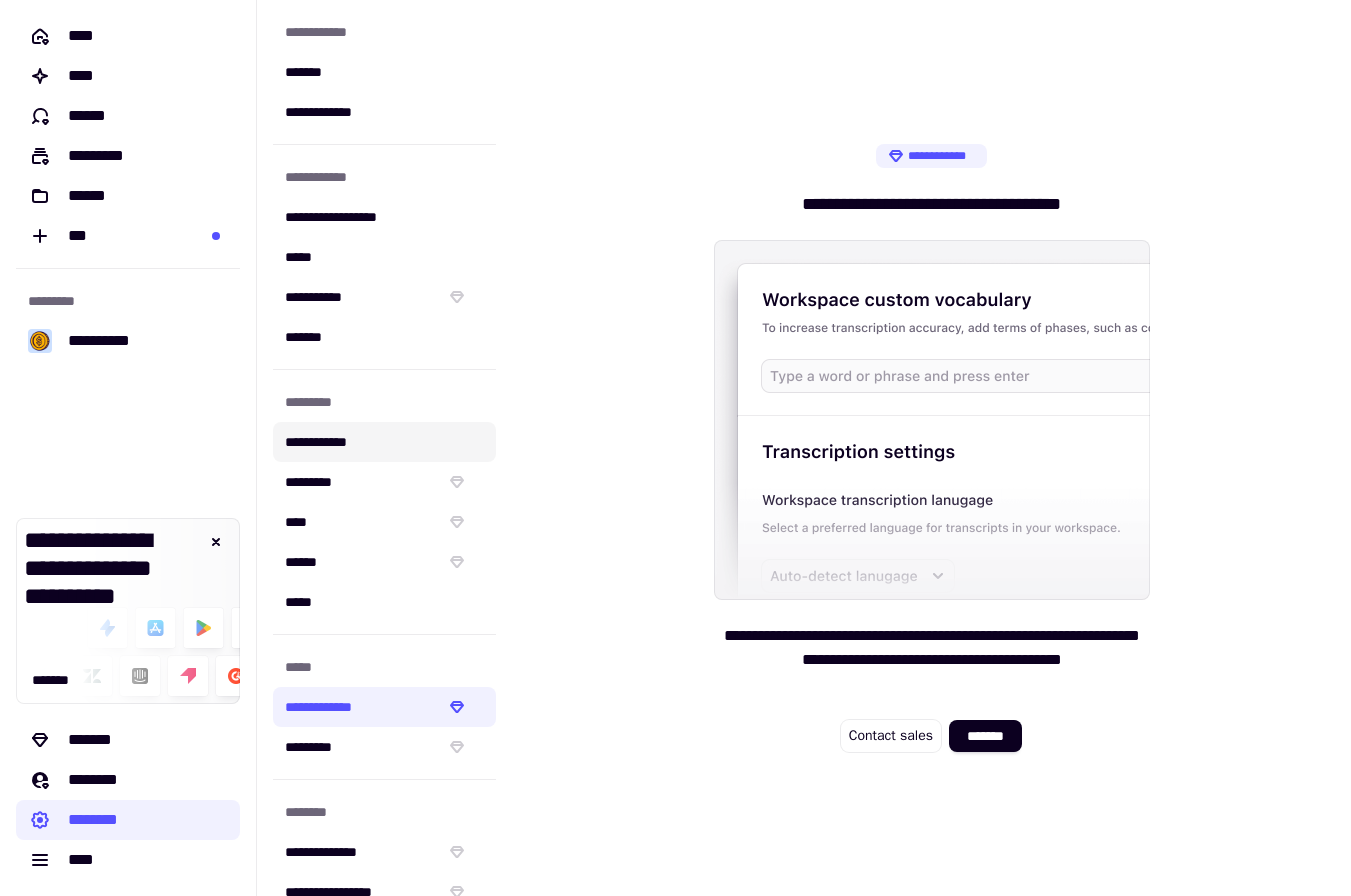click on "**********" 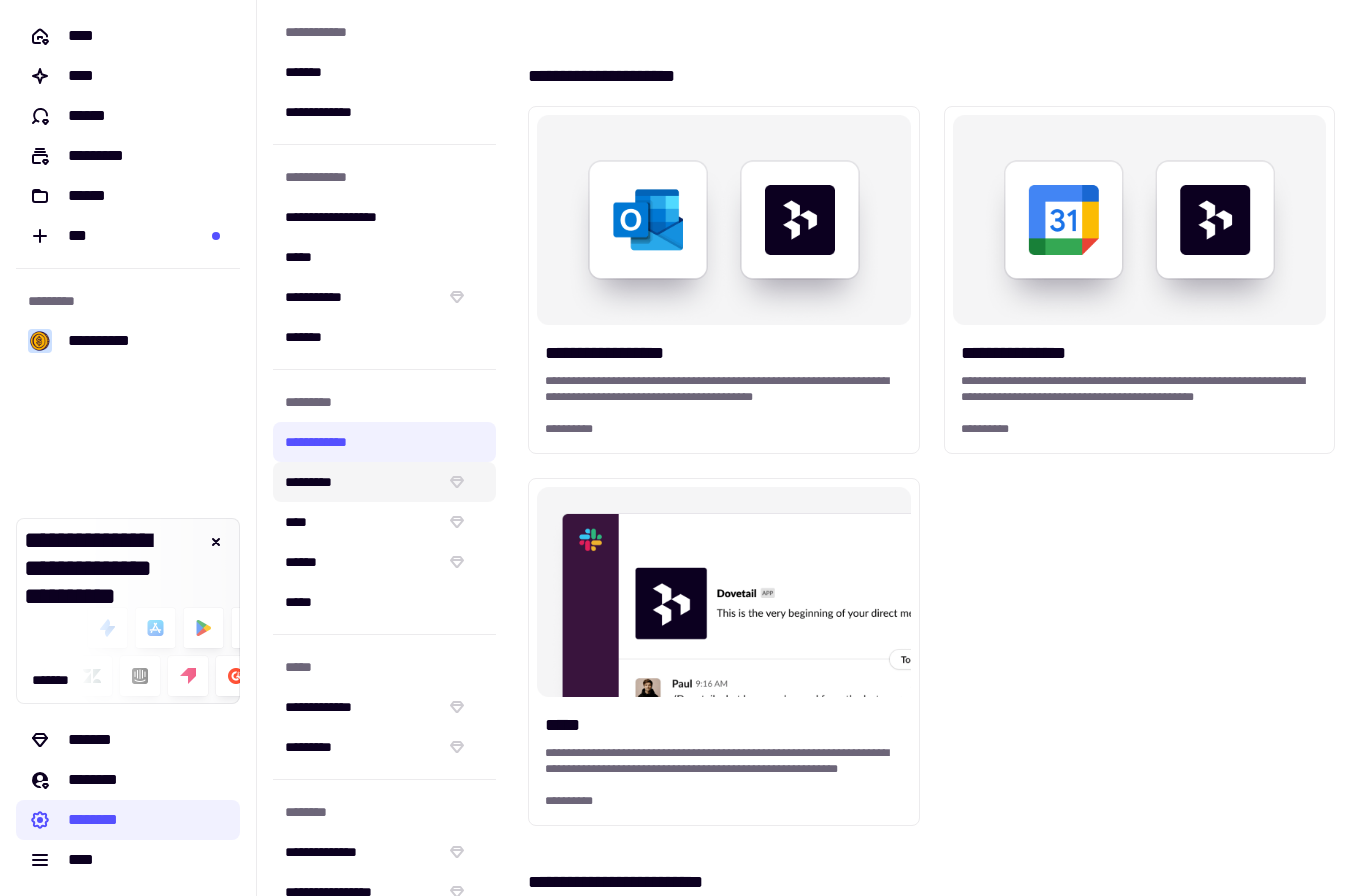 click on "*********" 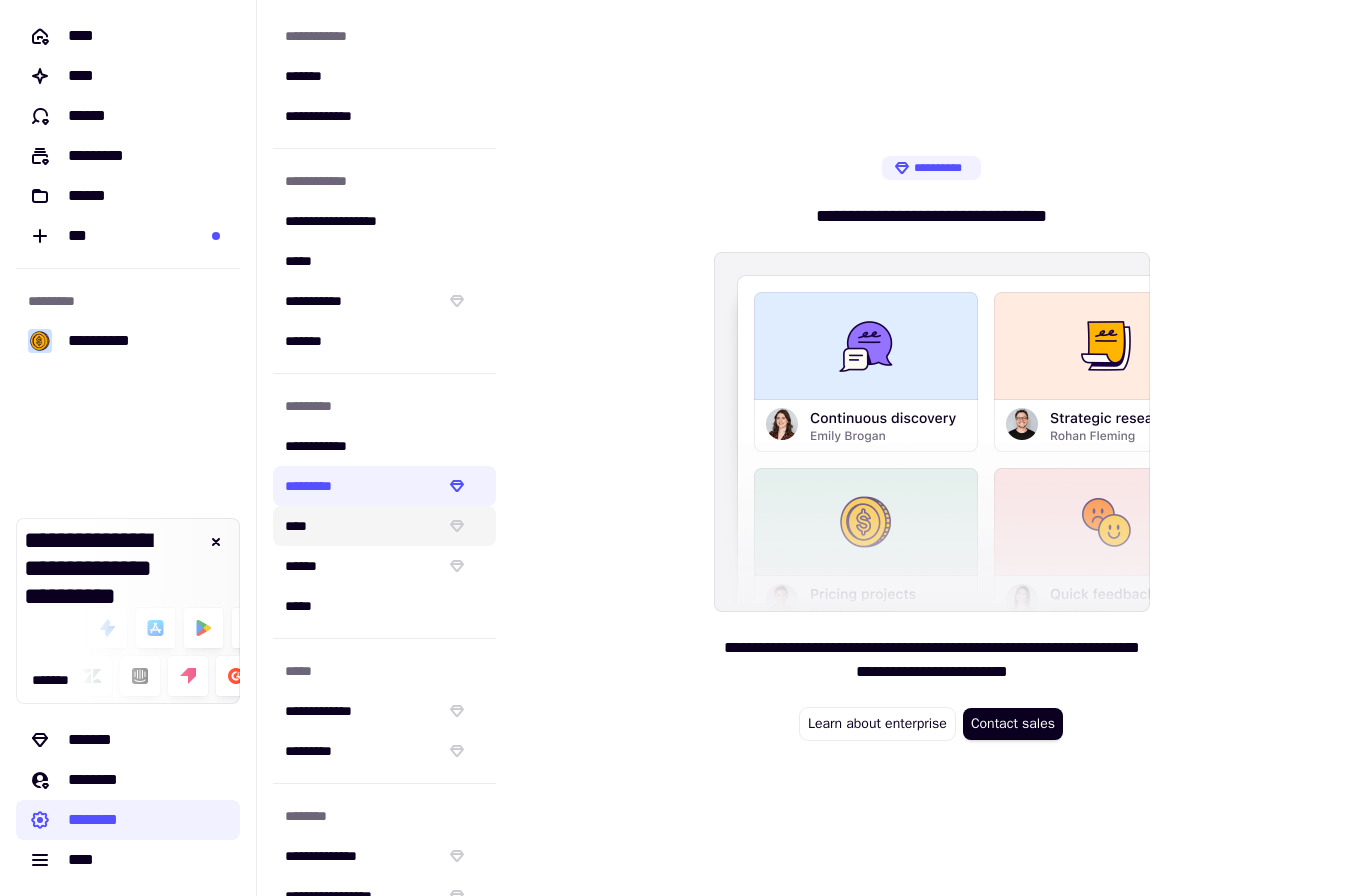 click on "****" 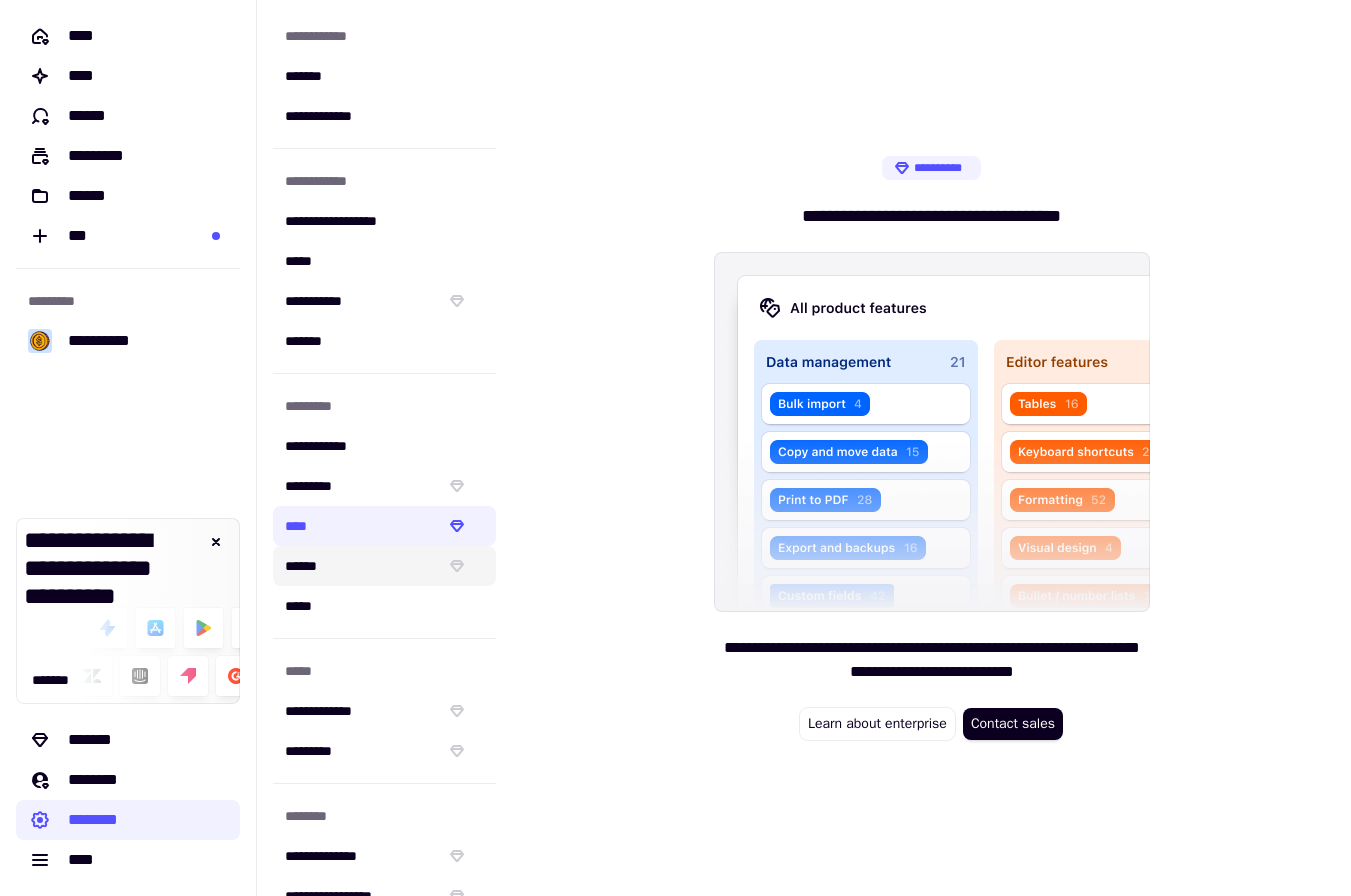 click on "******" 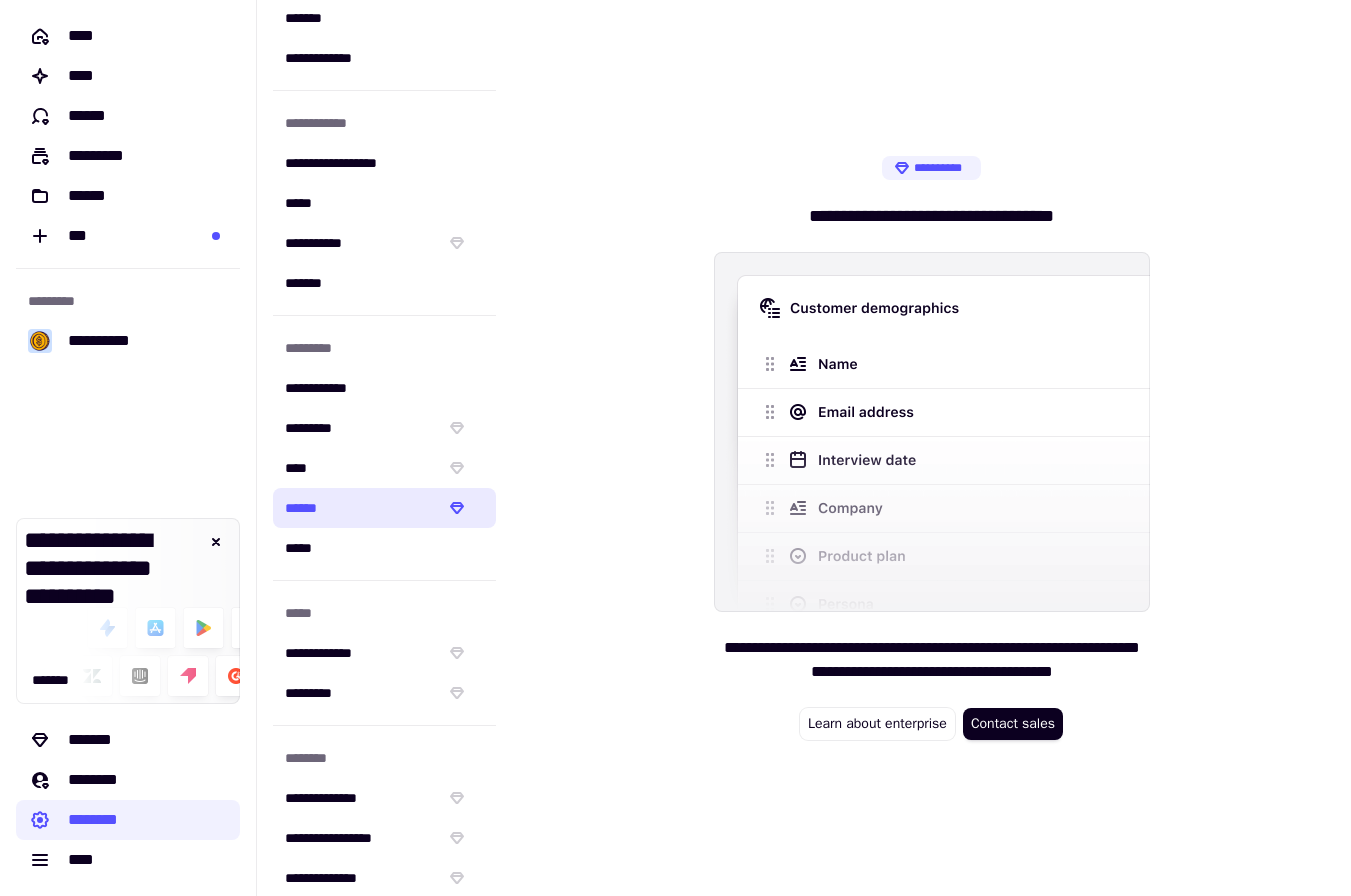 scroll, scrollTop: 76, scrollLeft: 0, axis: vertical 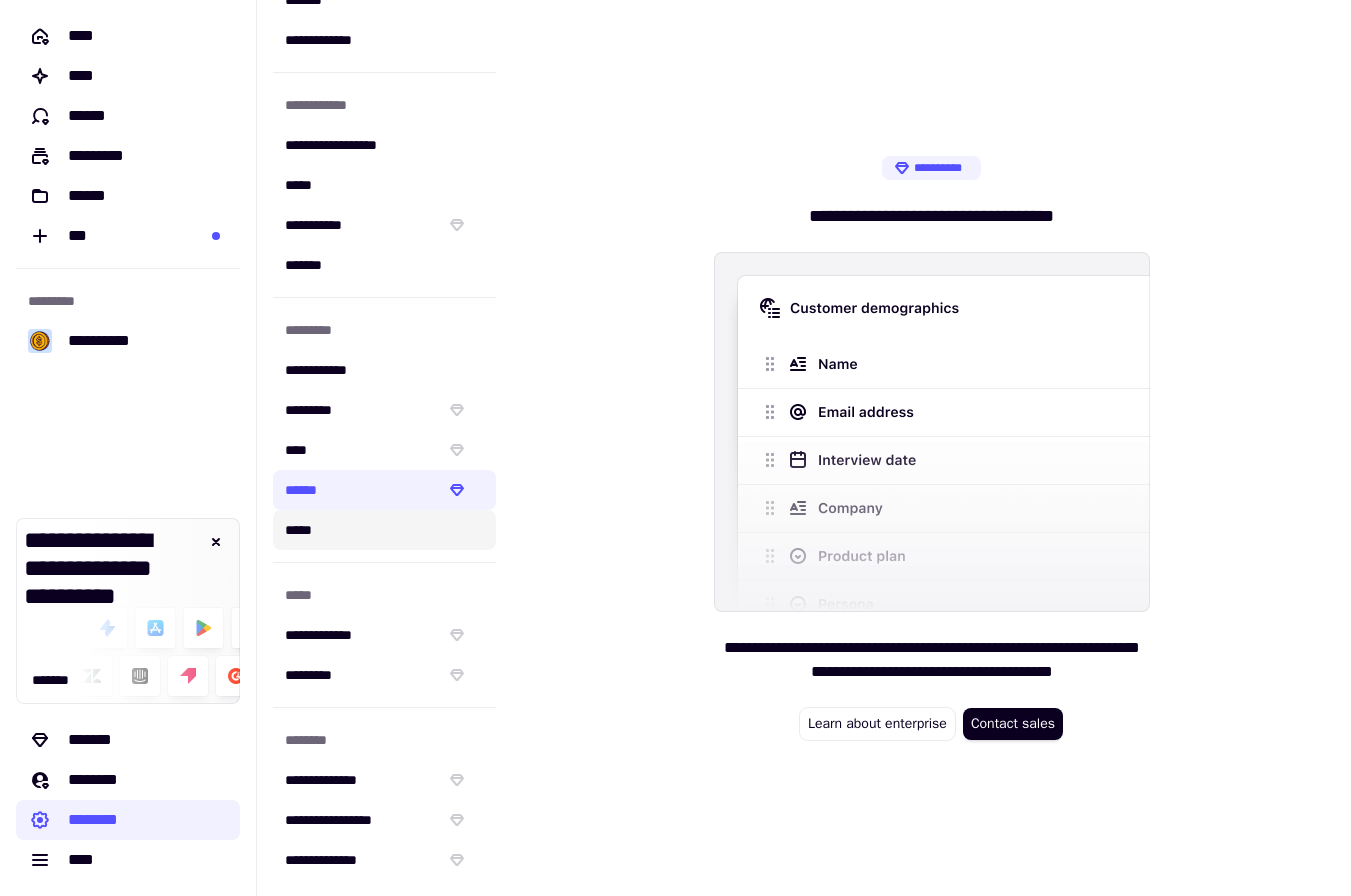 click on "*****" 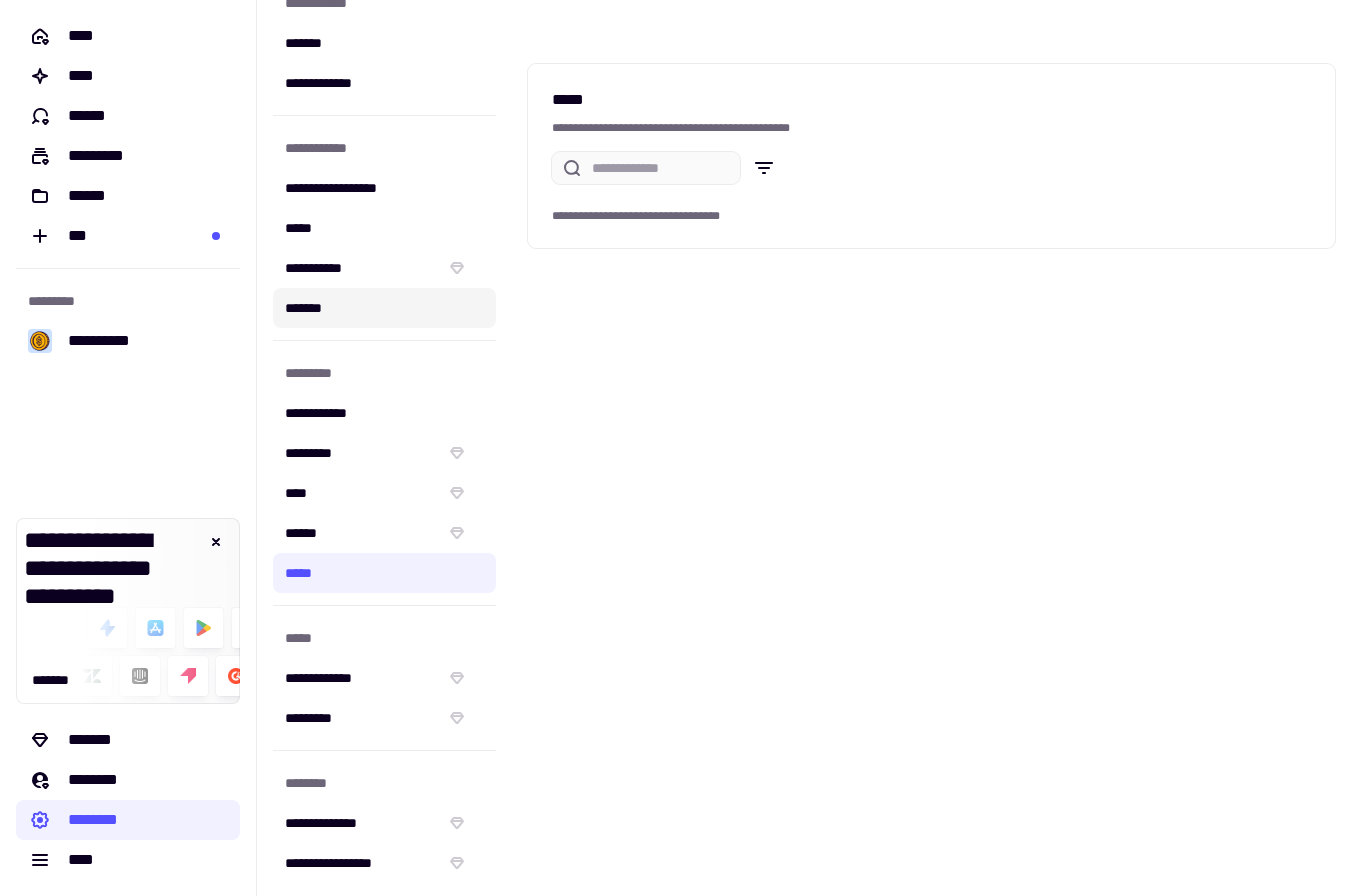 scroll, scrollTop: 0, scrollLeft: 0, axis: both 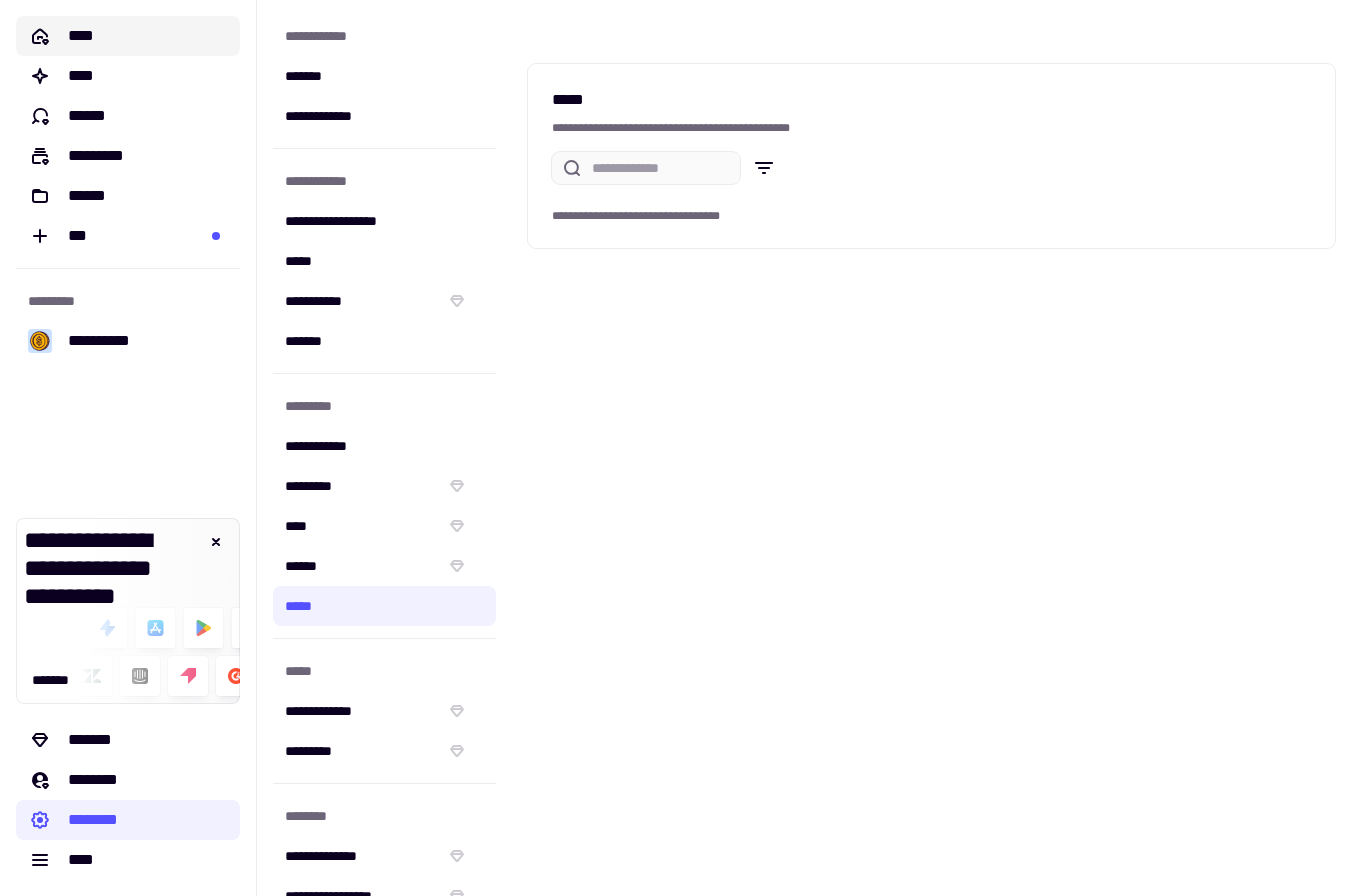 click on "****" 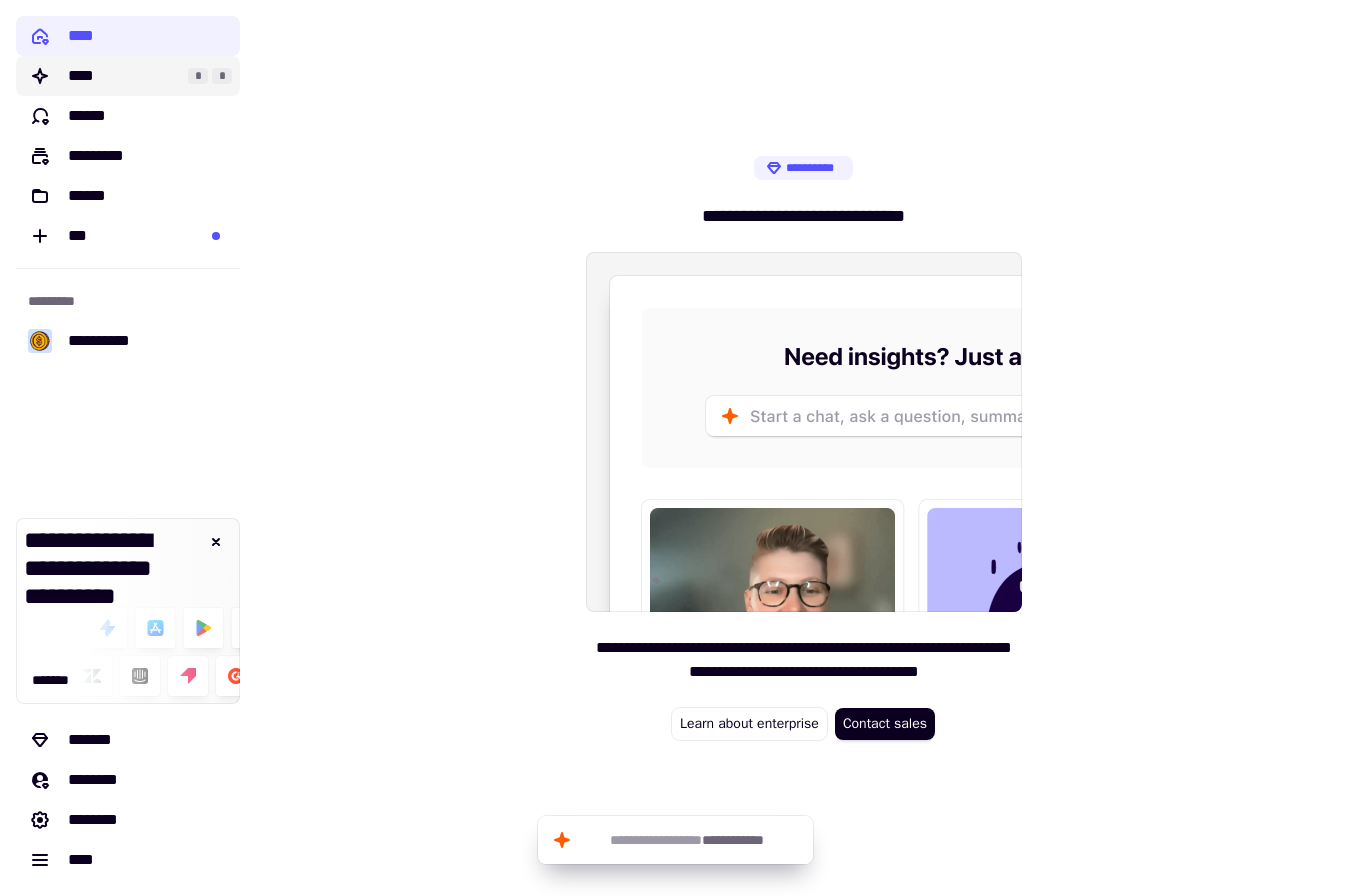 click on "****" 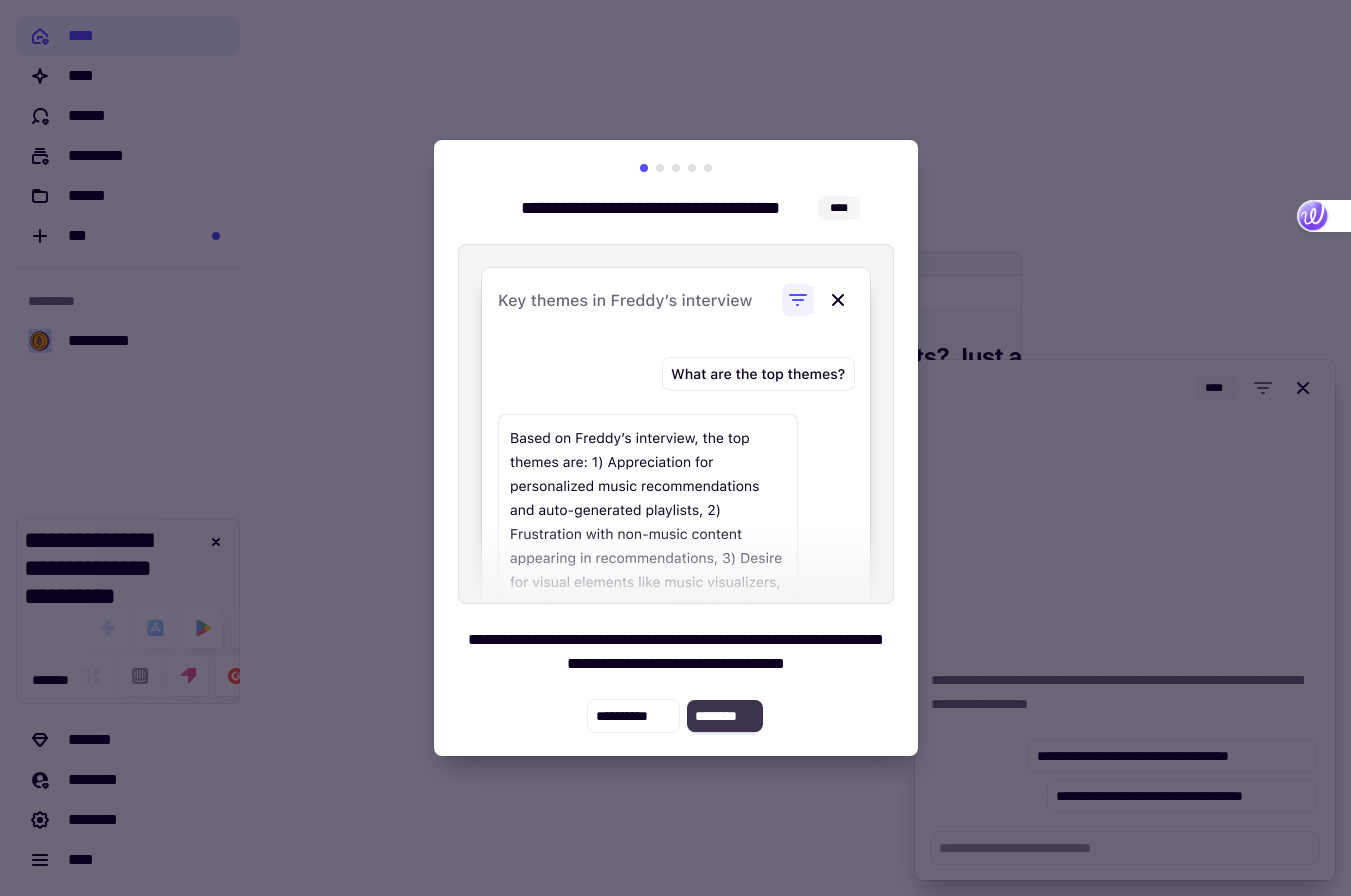 click on "********" 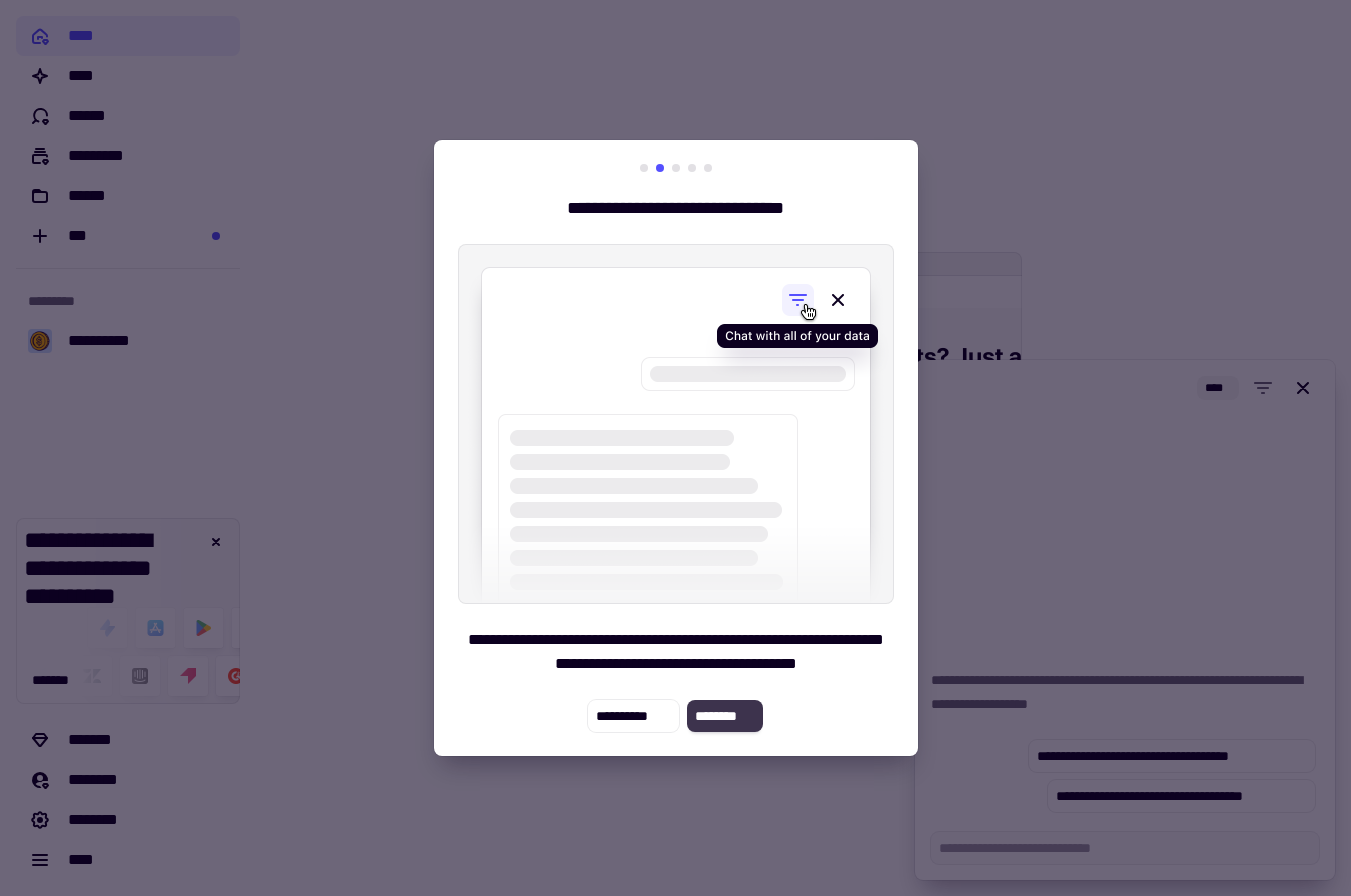 click on "********" 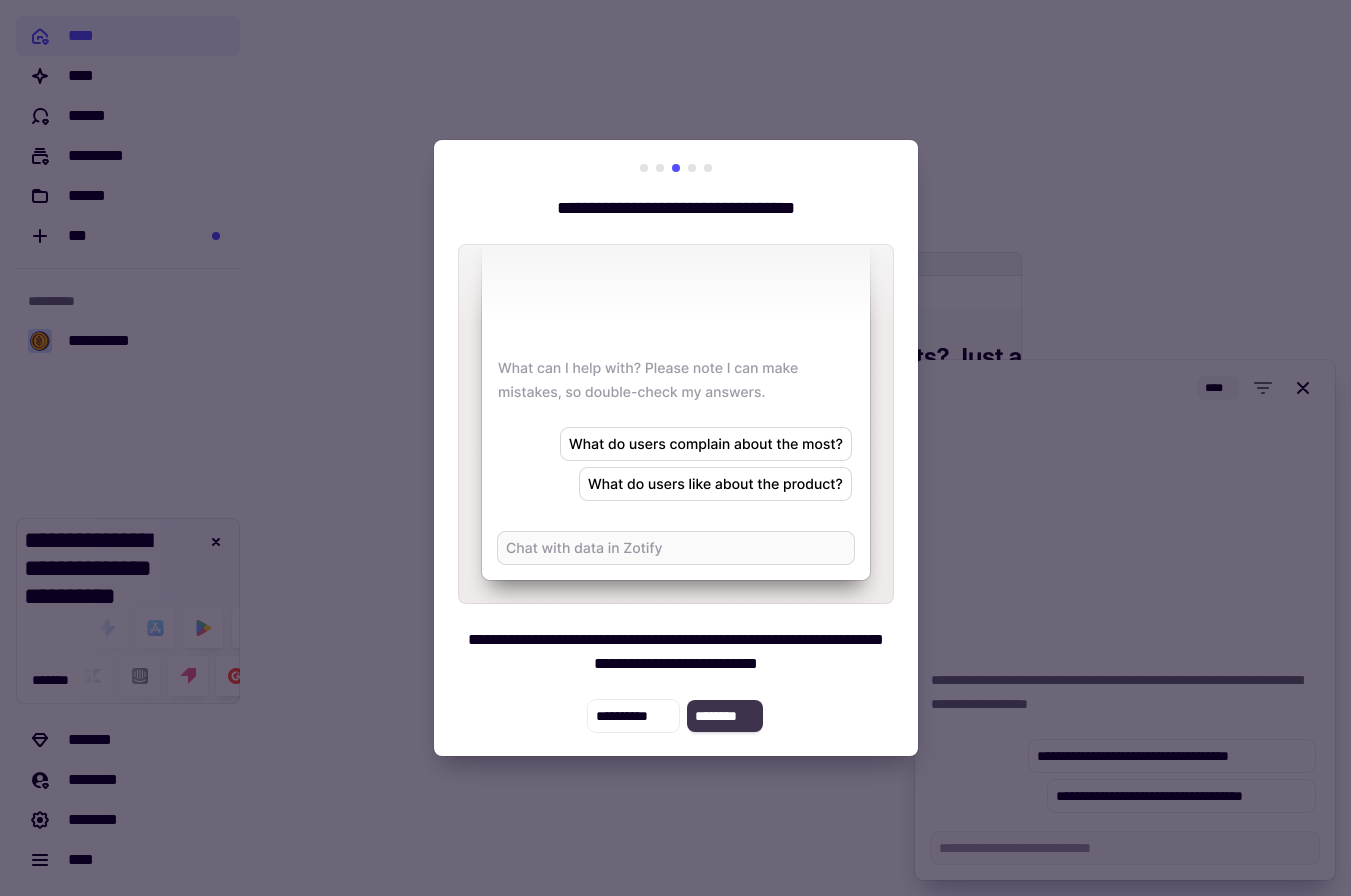 click on "********" 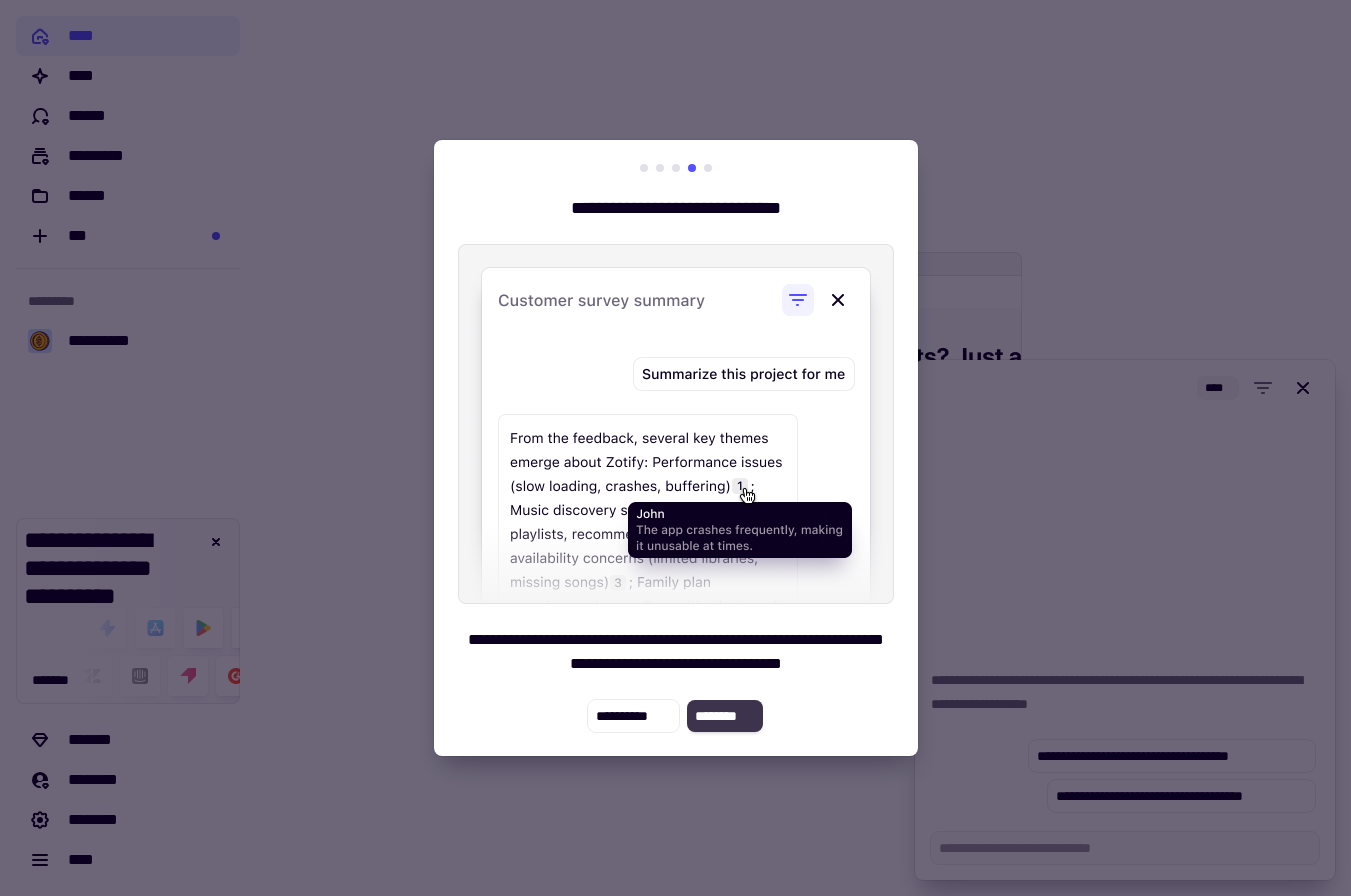 click on "********" 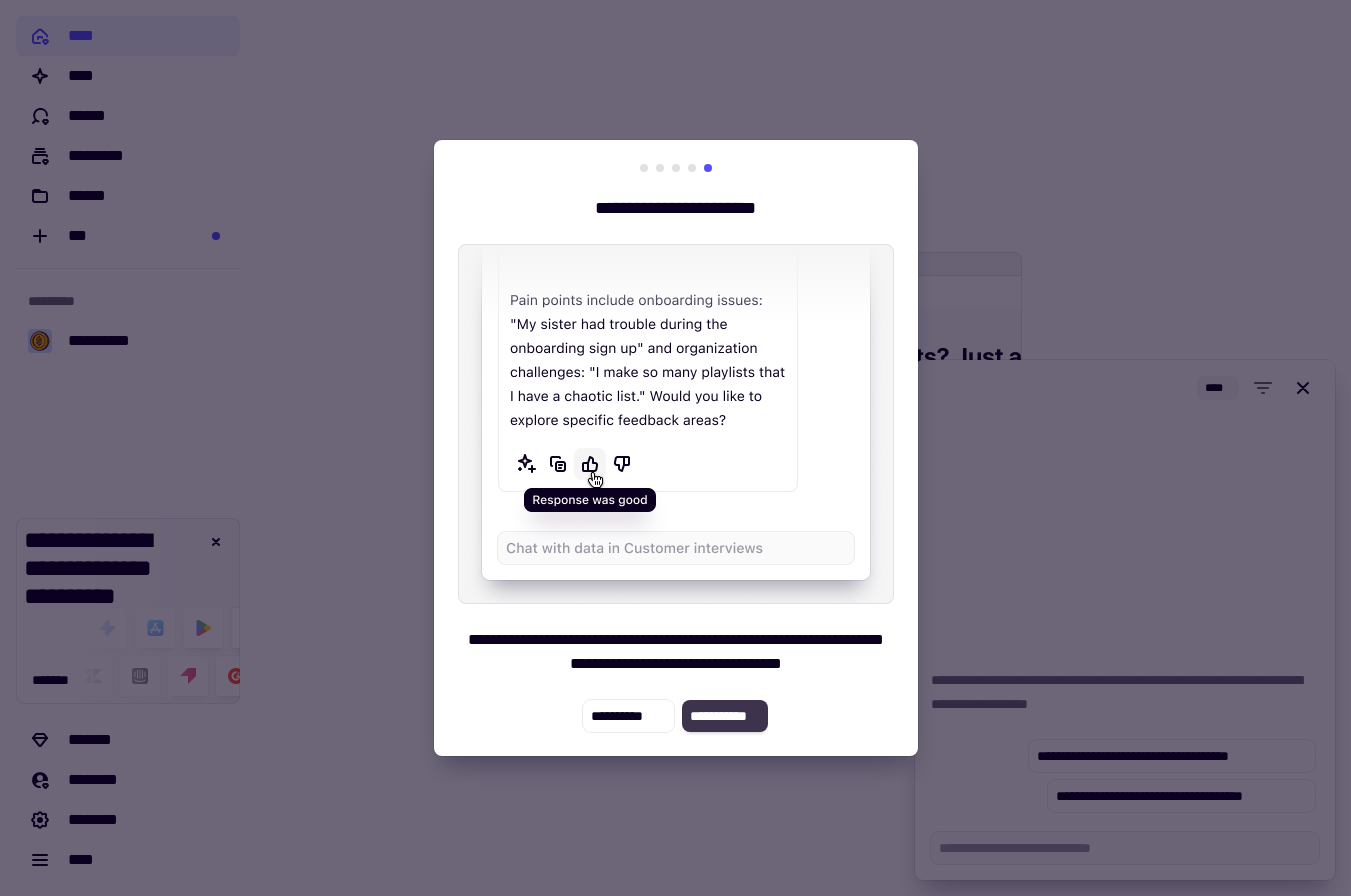 click on "**********" 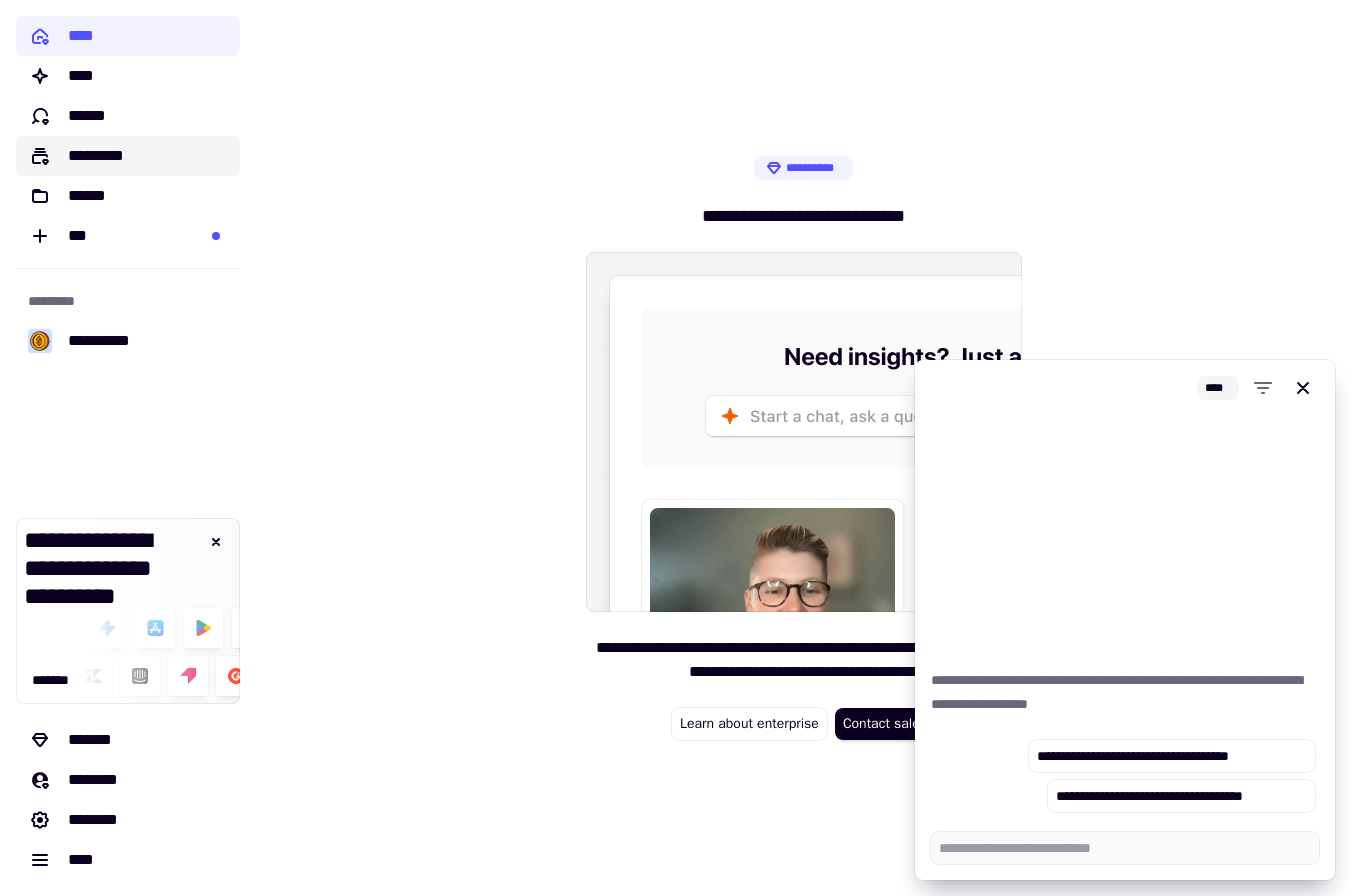click on "*********" 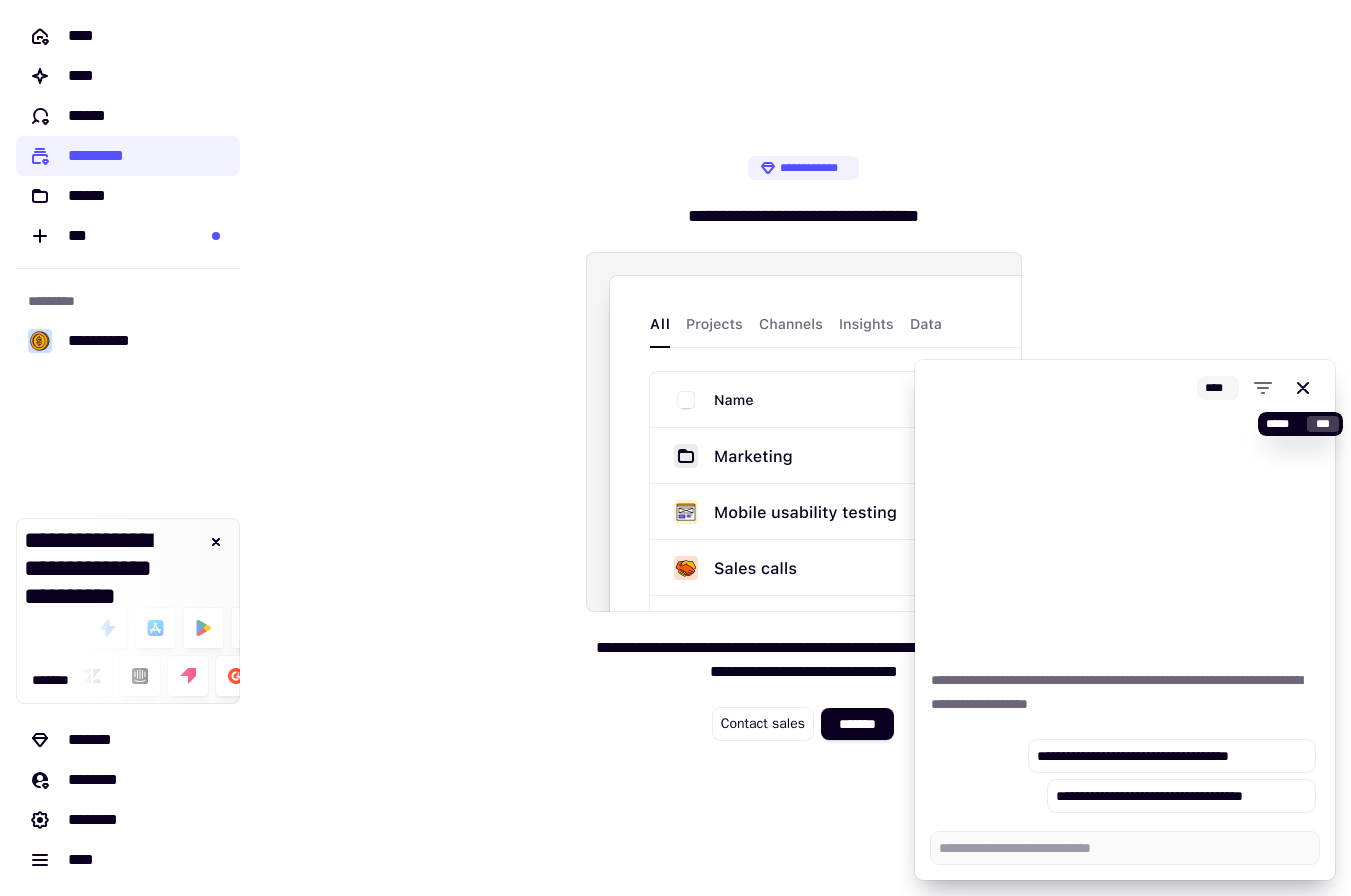 drag, startPoint x: 1303, startPoint y: 390, endPoint x: 1289, endPoint y: 390, distance: 14 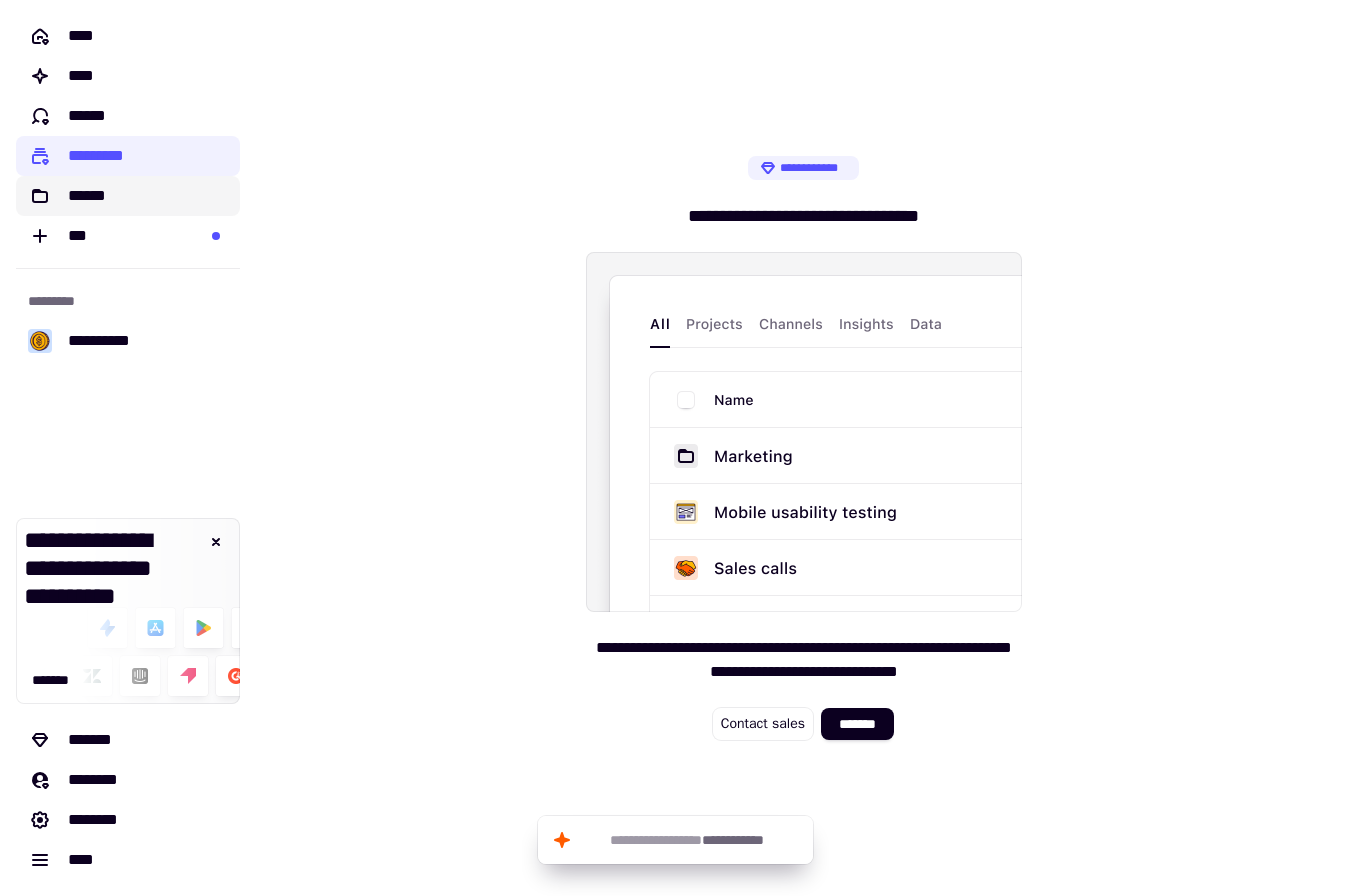 click on "******" 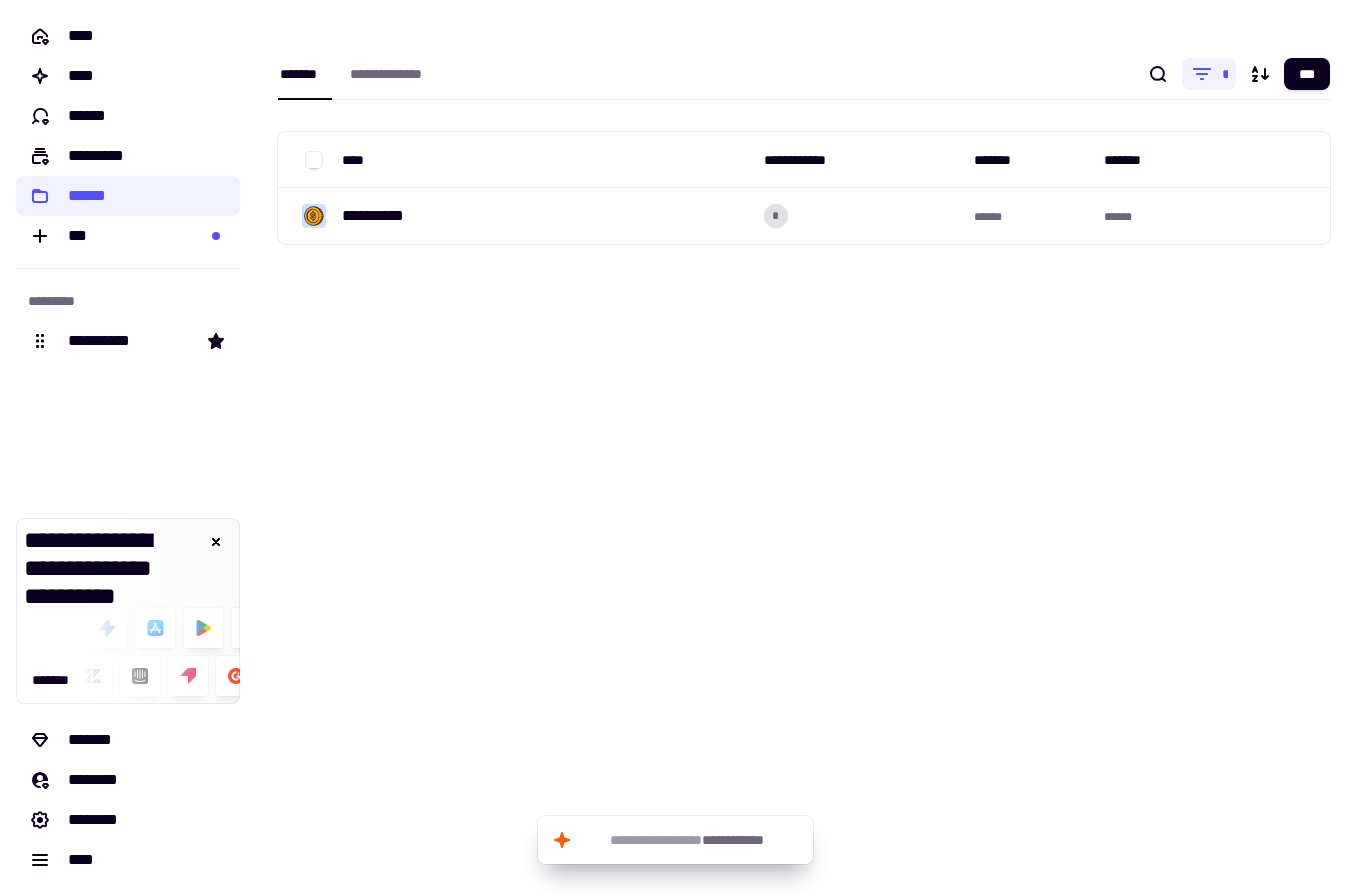 click on "**********" 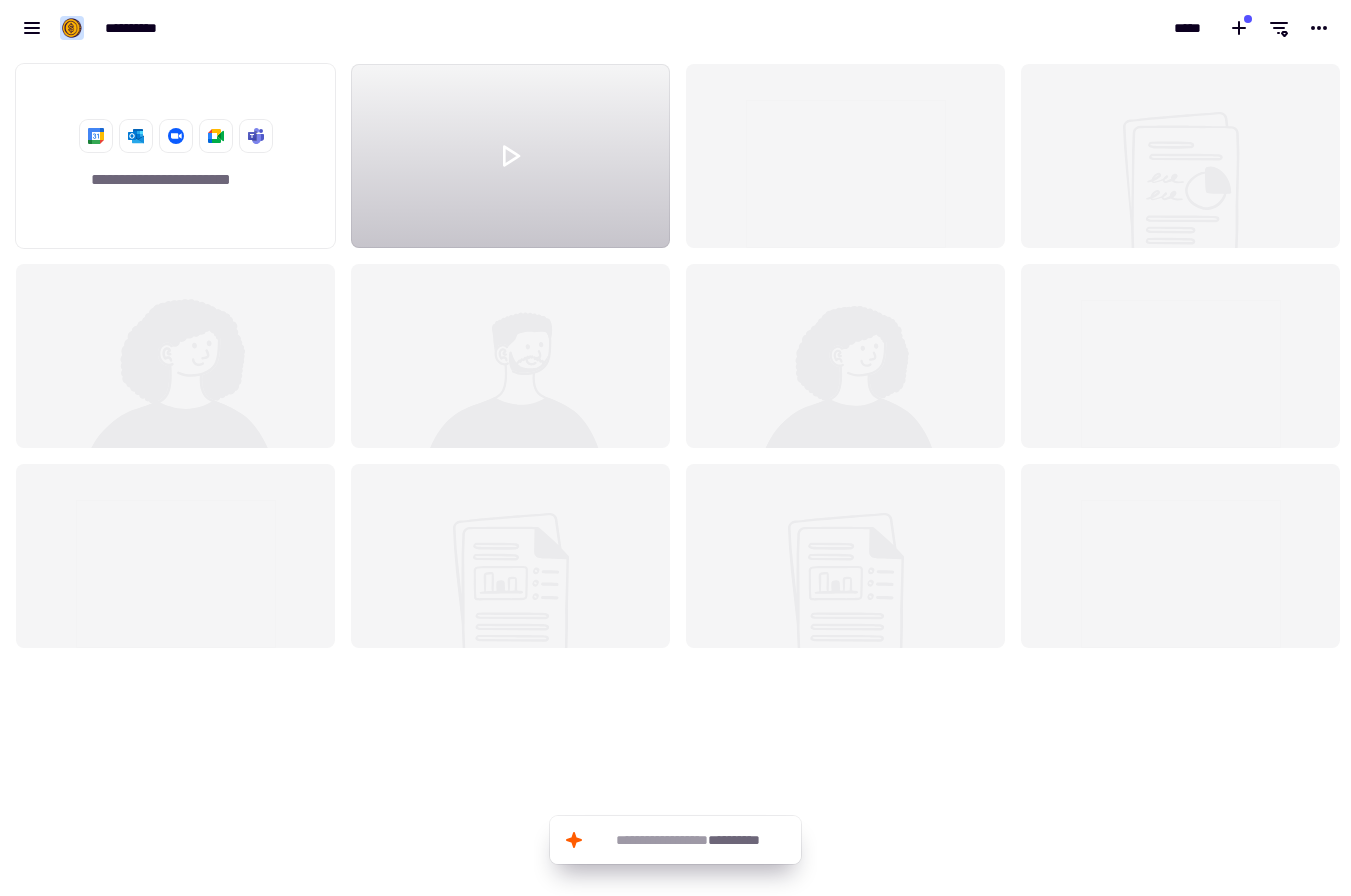 scroll, scrollTop: 16, scrollLeft: 16, axis: both 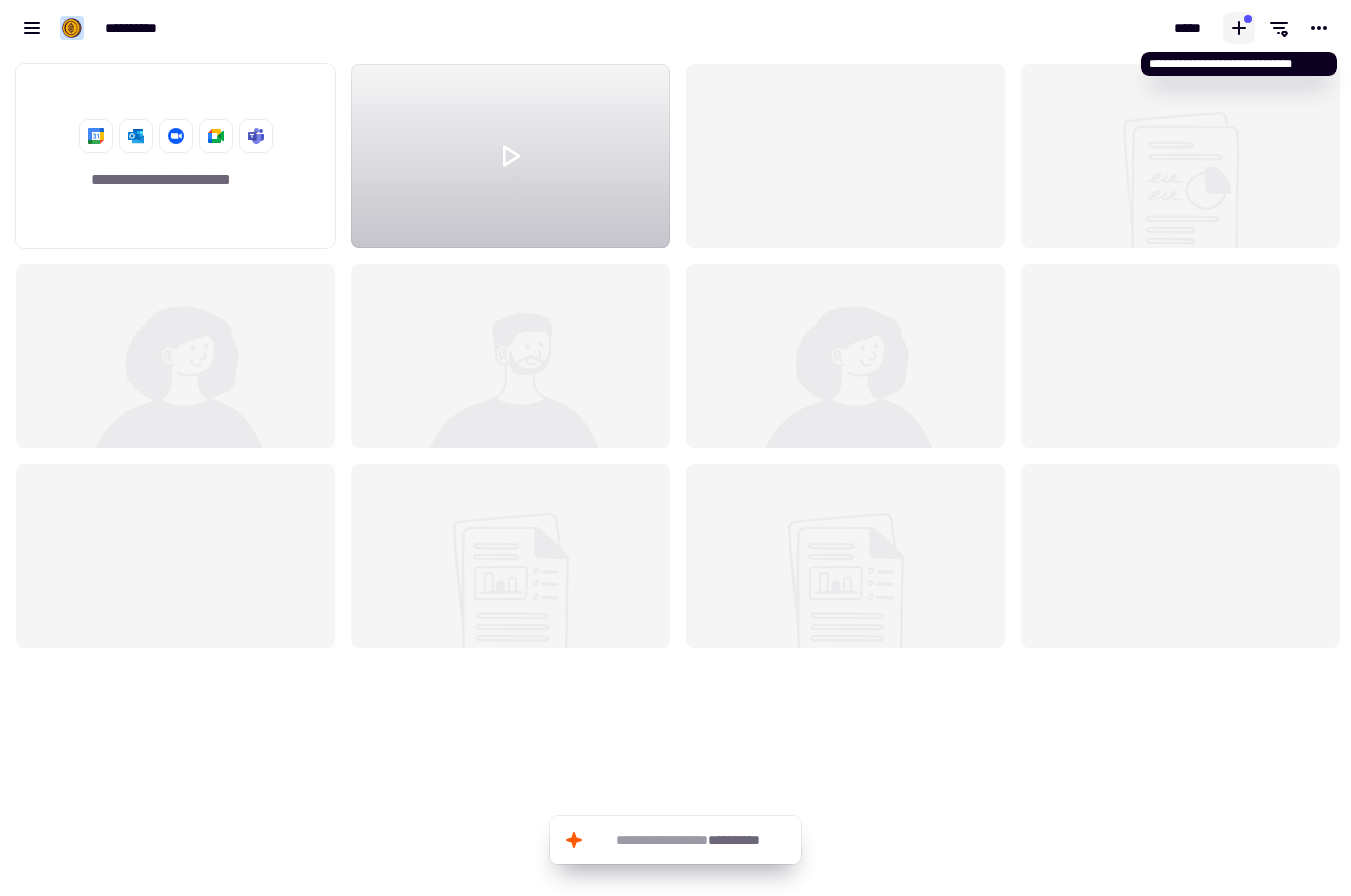 click 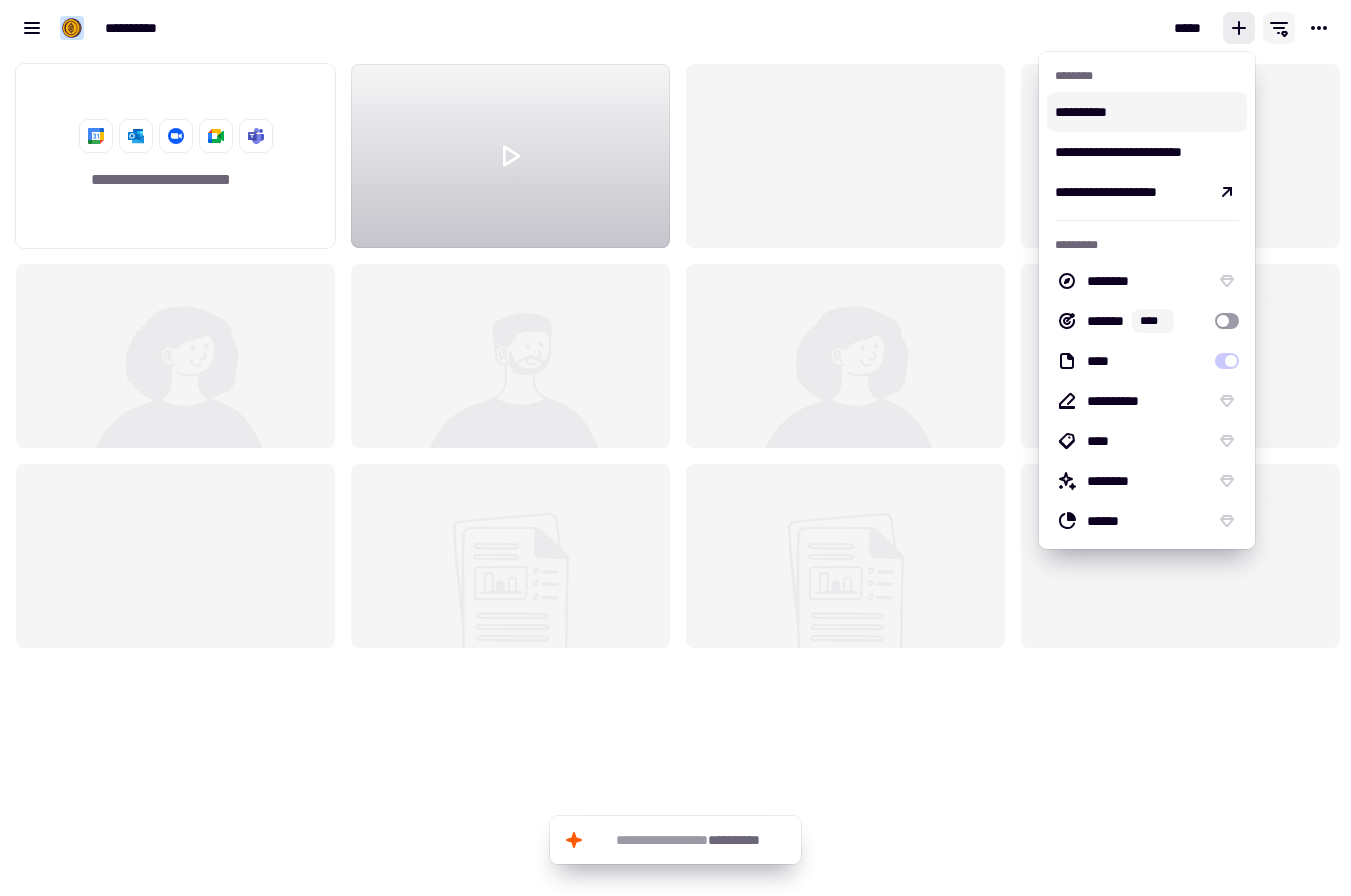 click 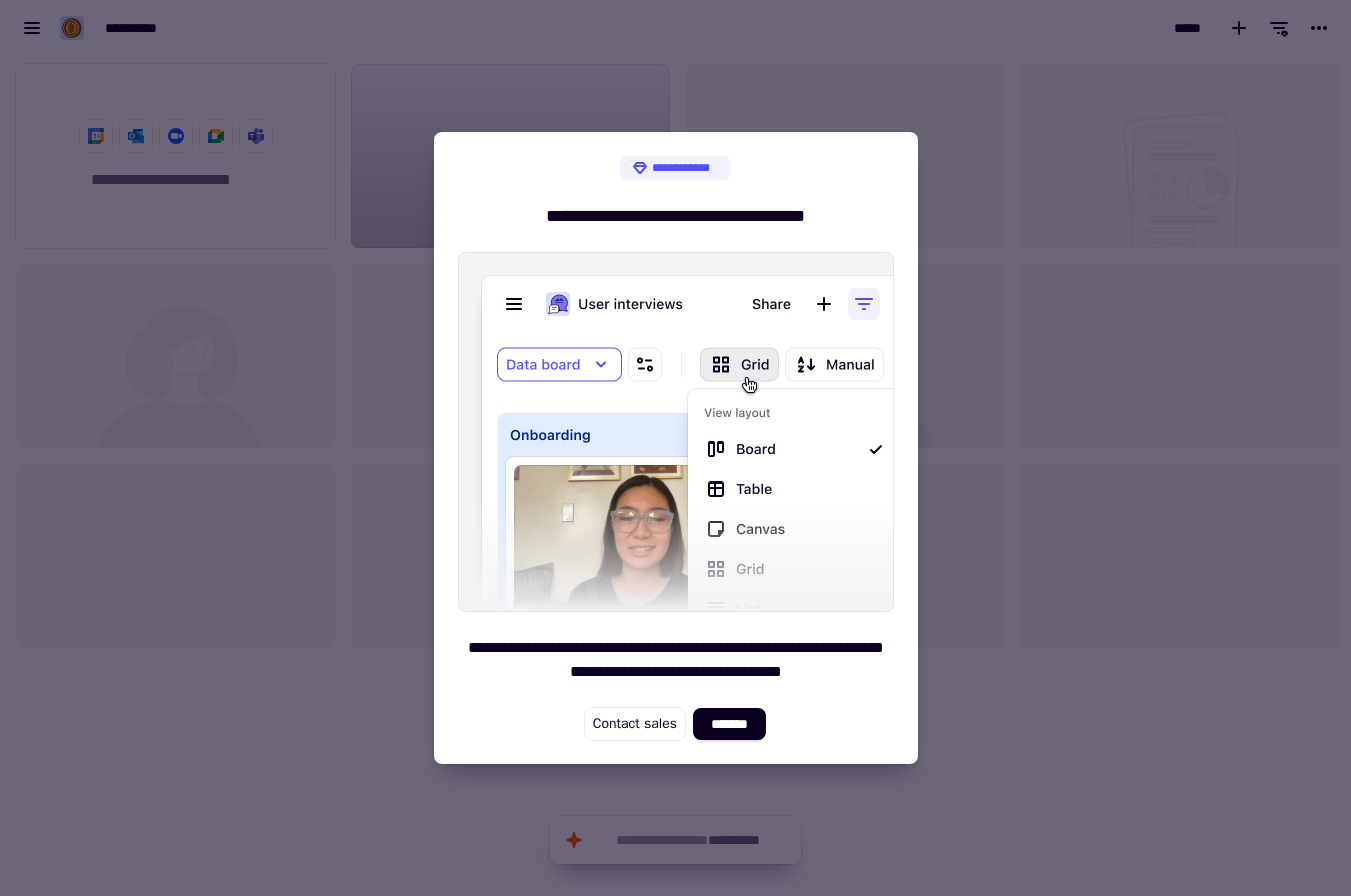 click at bounding box center (675, 448) 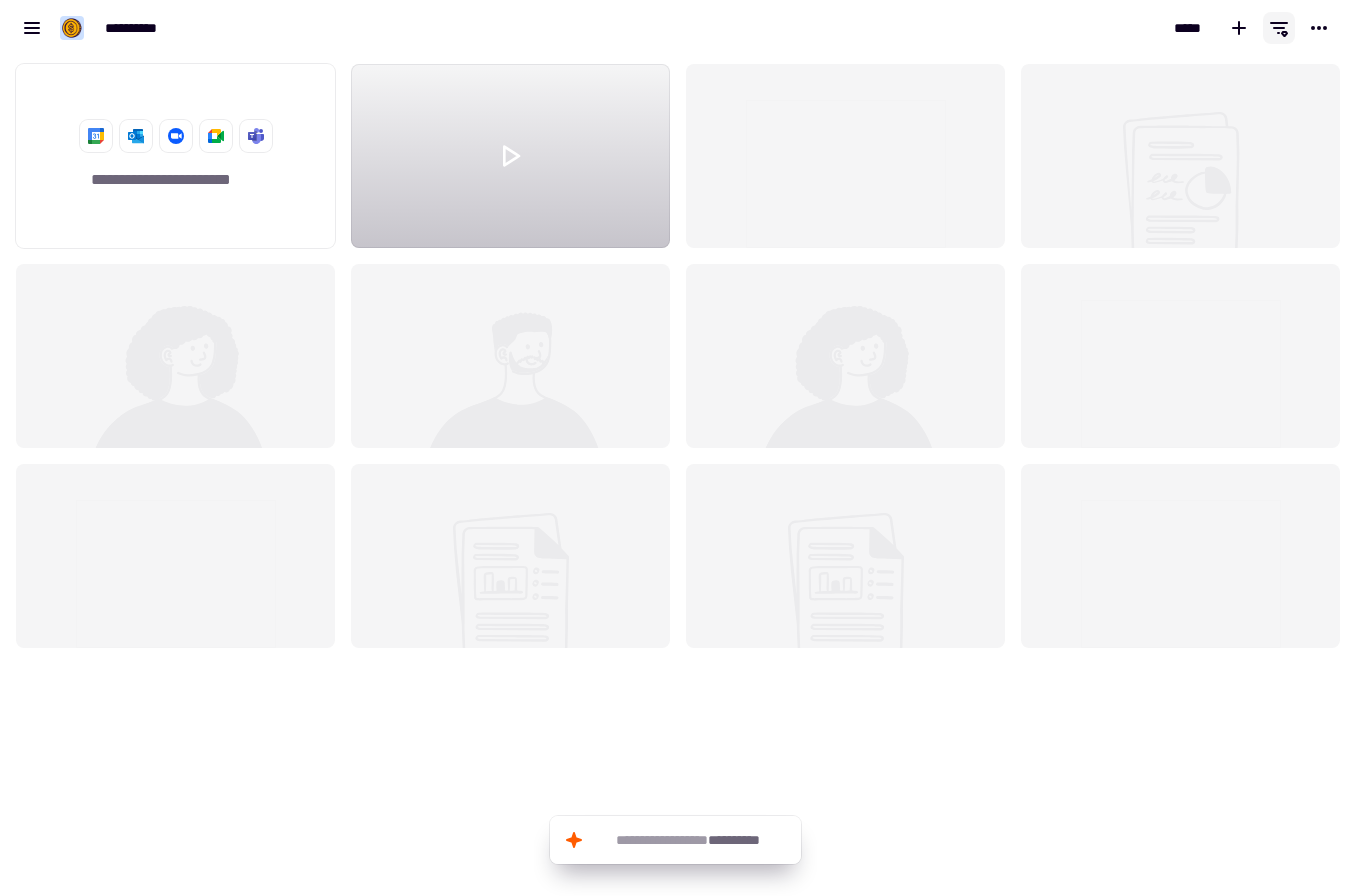 click 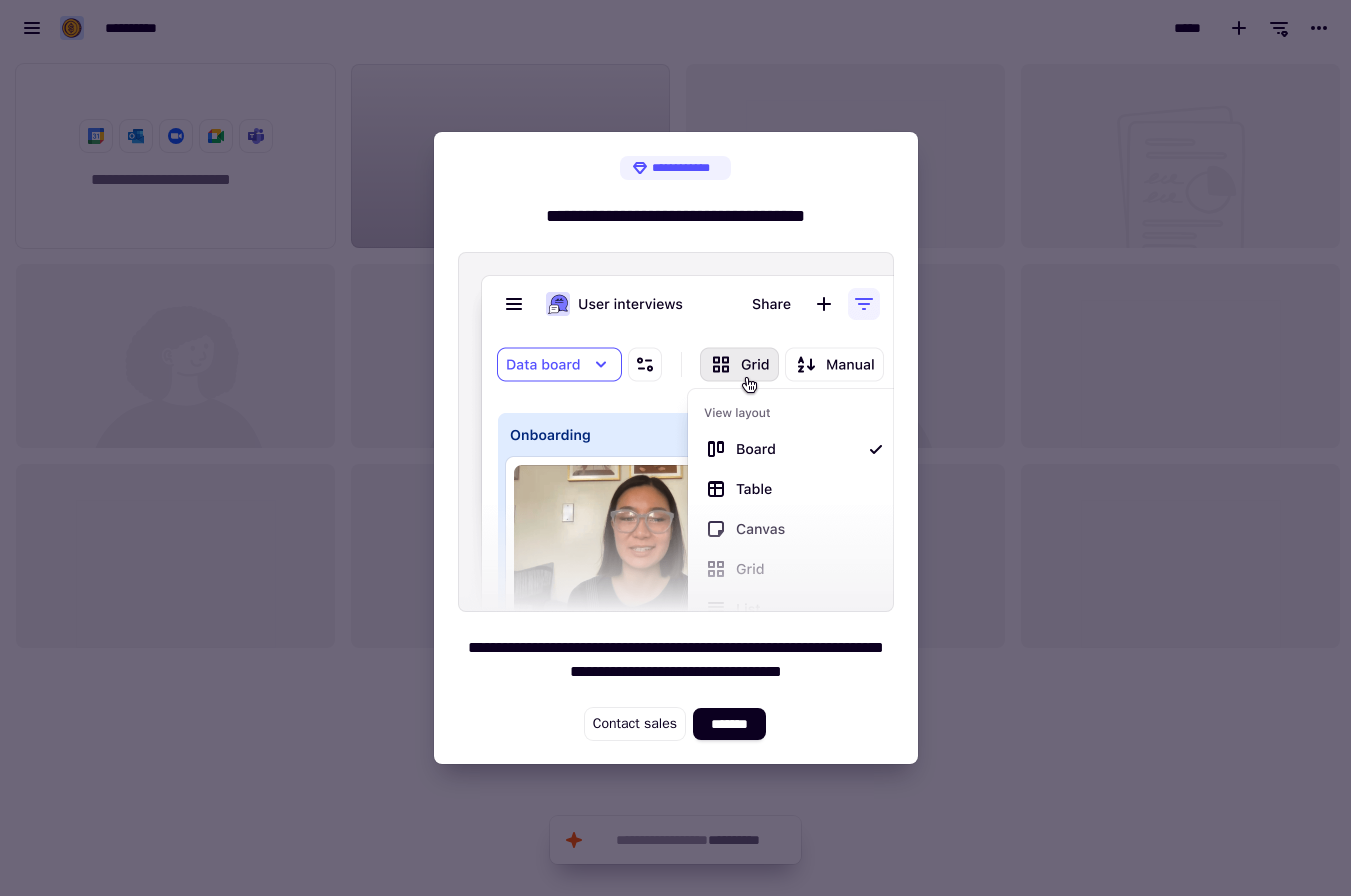 click at bounding box center [675, 448] 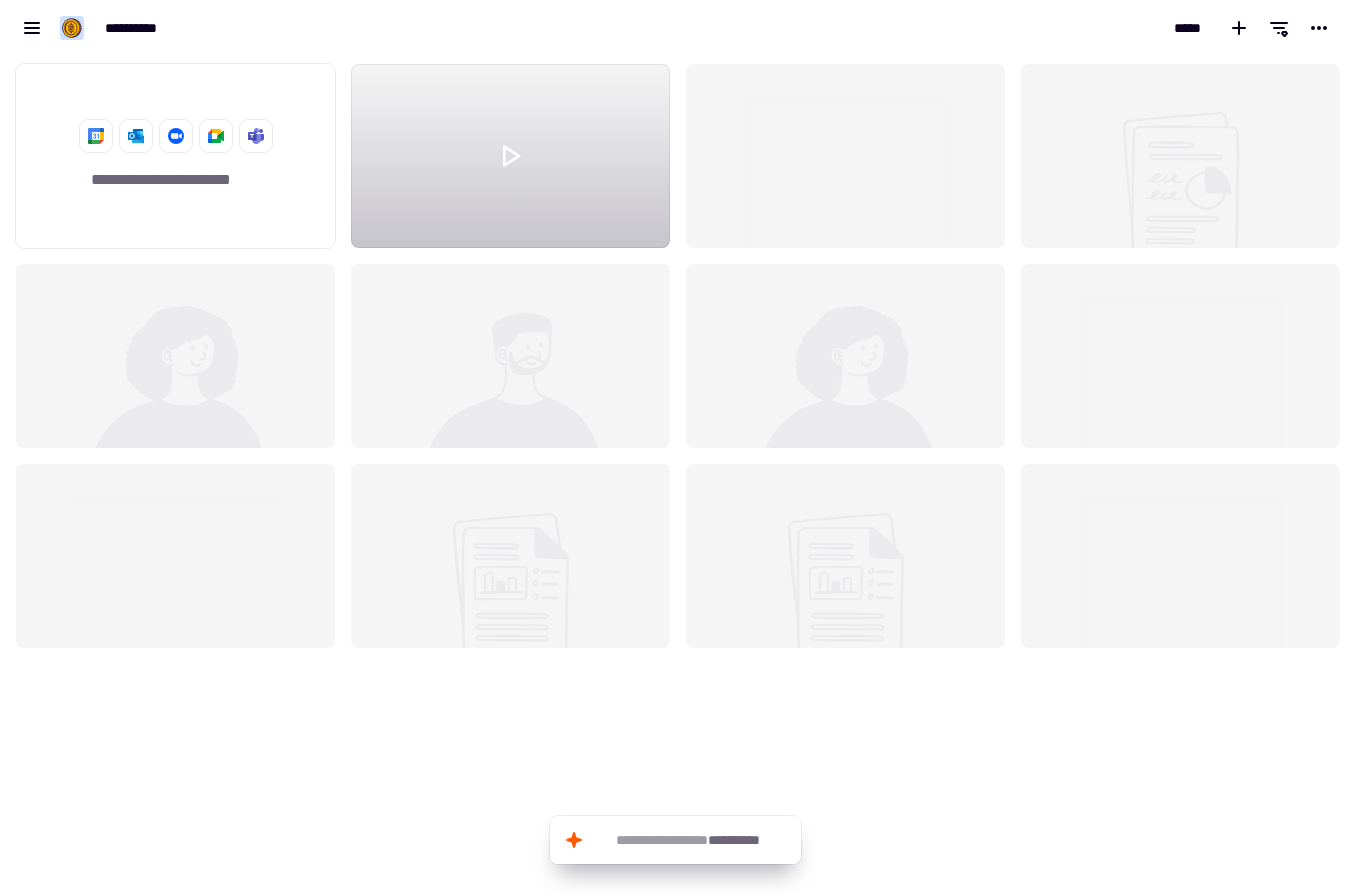 click 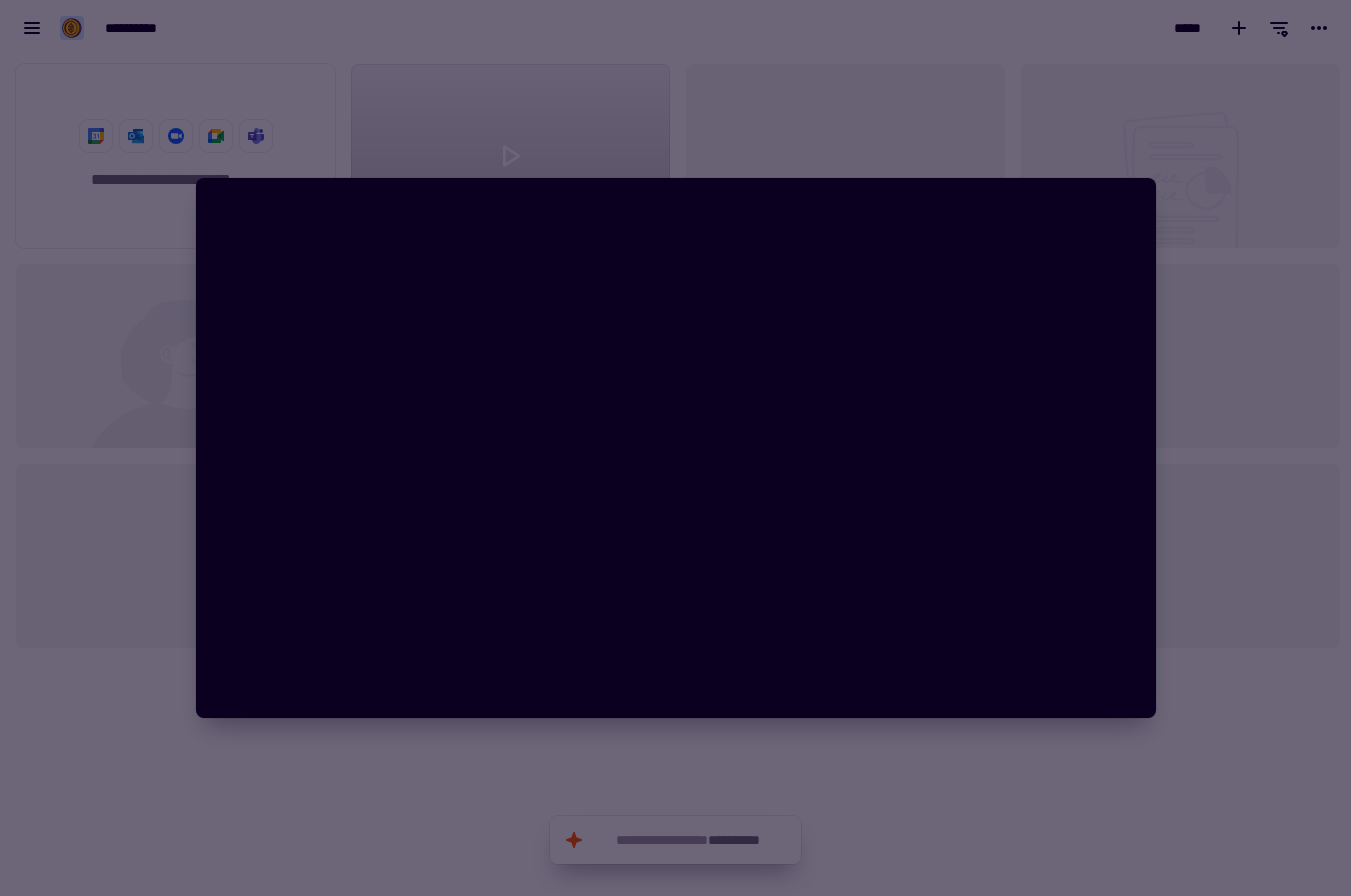 click at bounding box center (675, 448) 